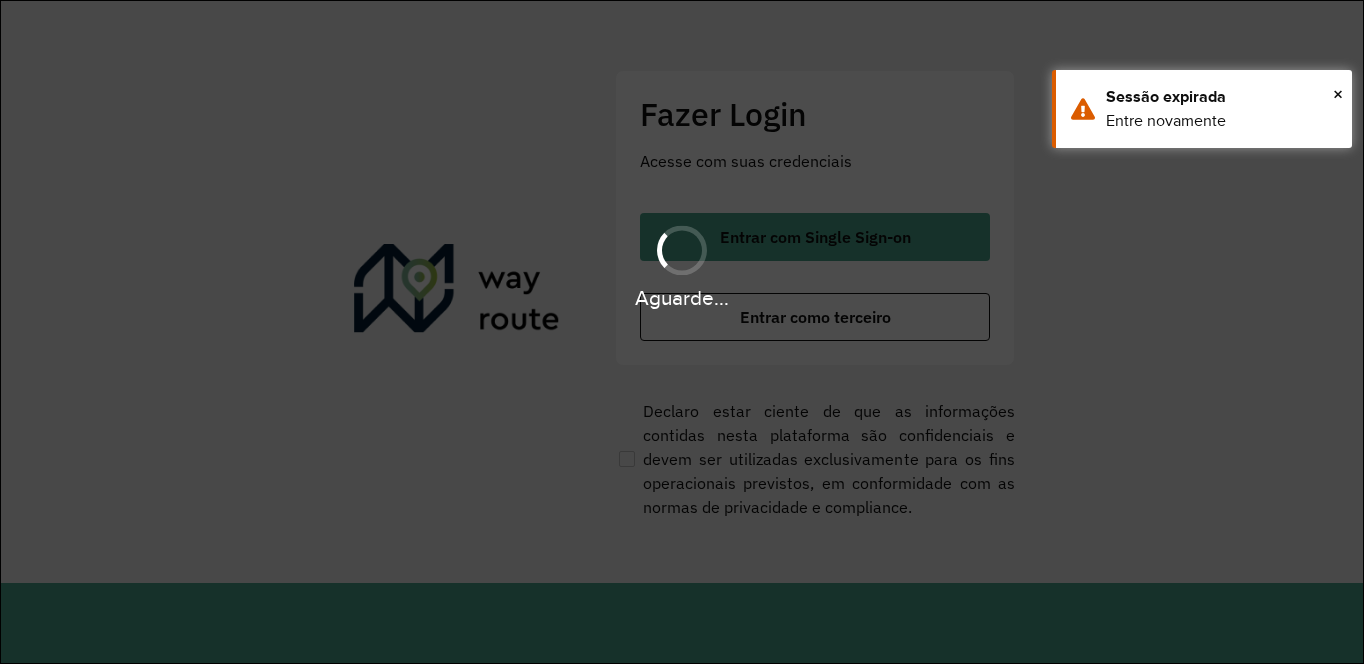scroll, scrollTop: 0, scrollLeft: 0, axis: both 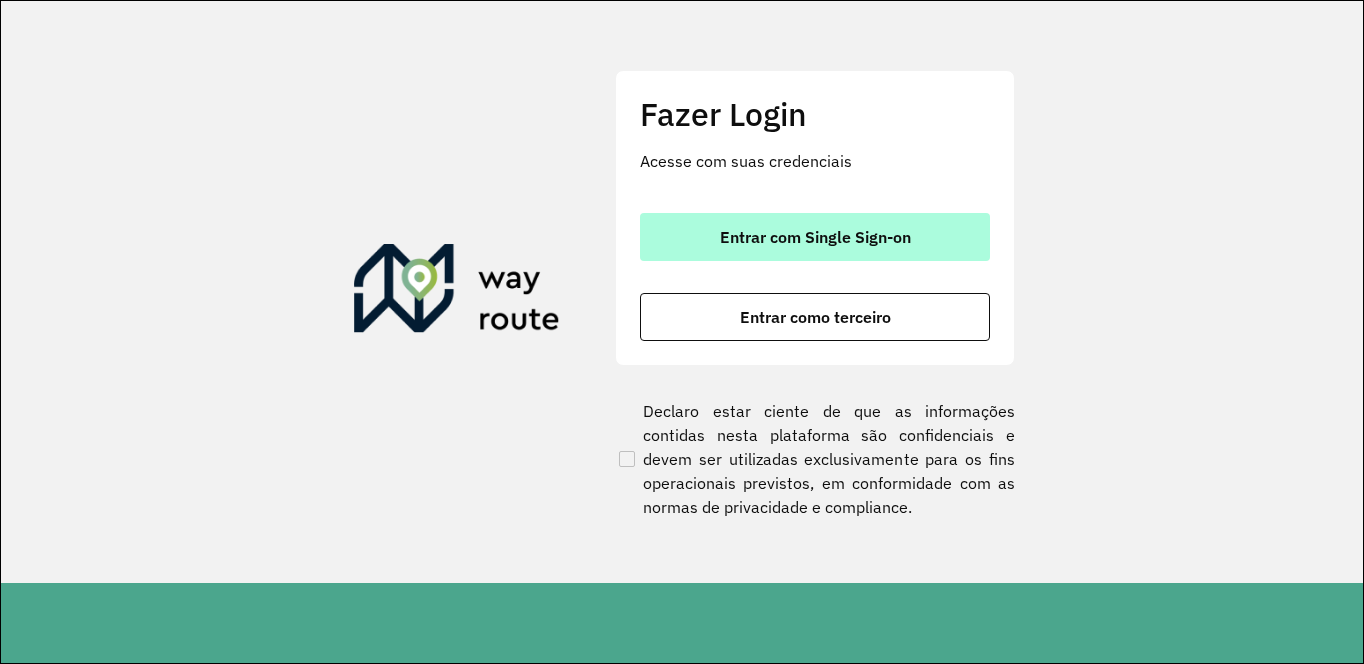 click on "Entrar com Single Sign-on" at bounding box center [815, 237] 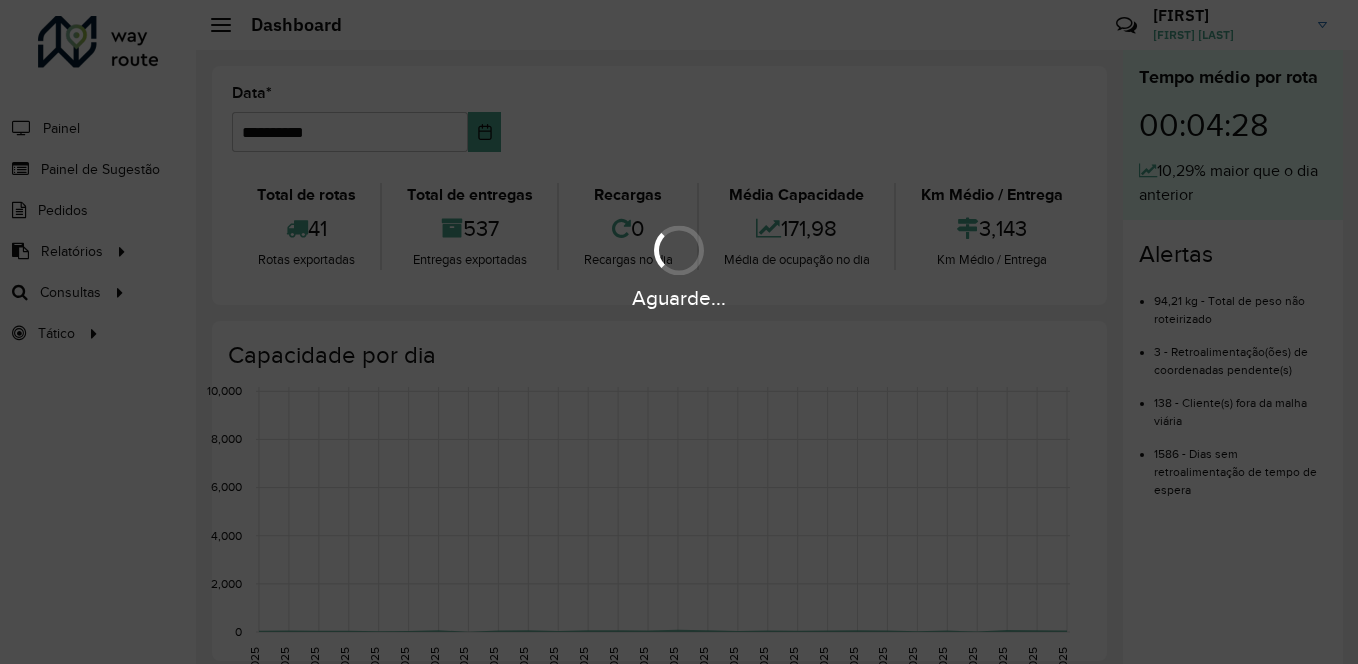 scroll, scrollTop: 0, scrollLeft: 0, axis: both 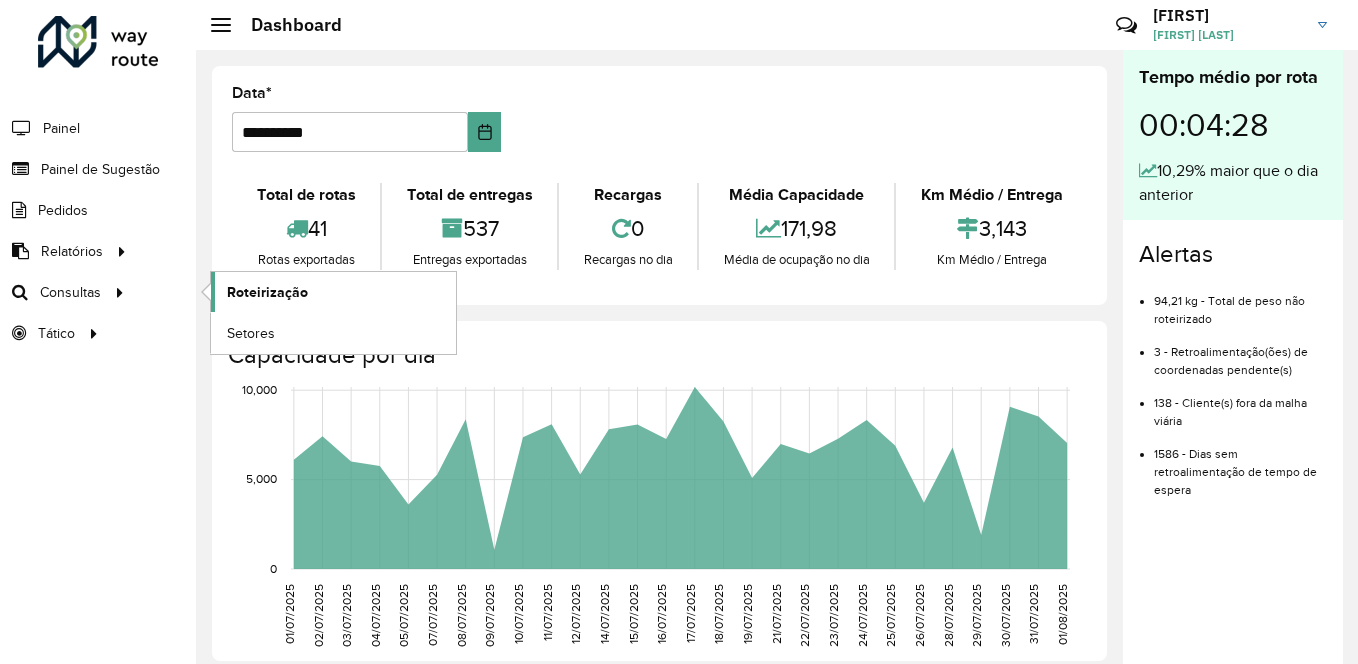 click on "Roteirização" 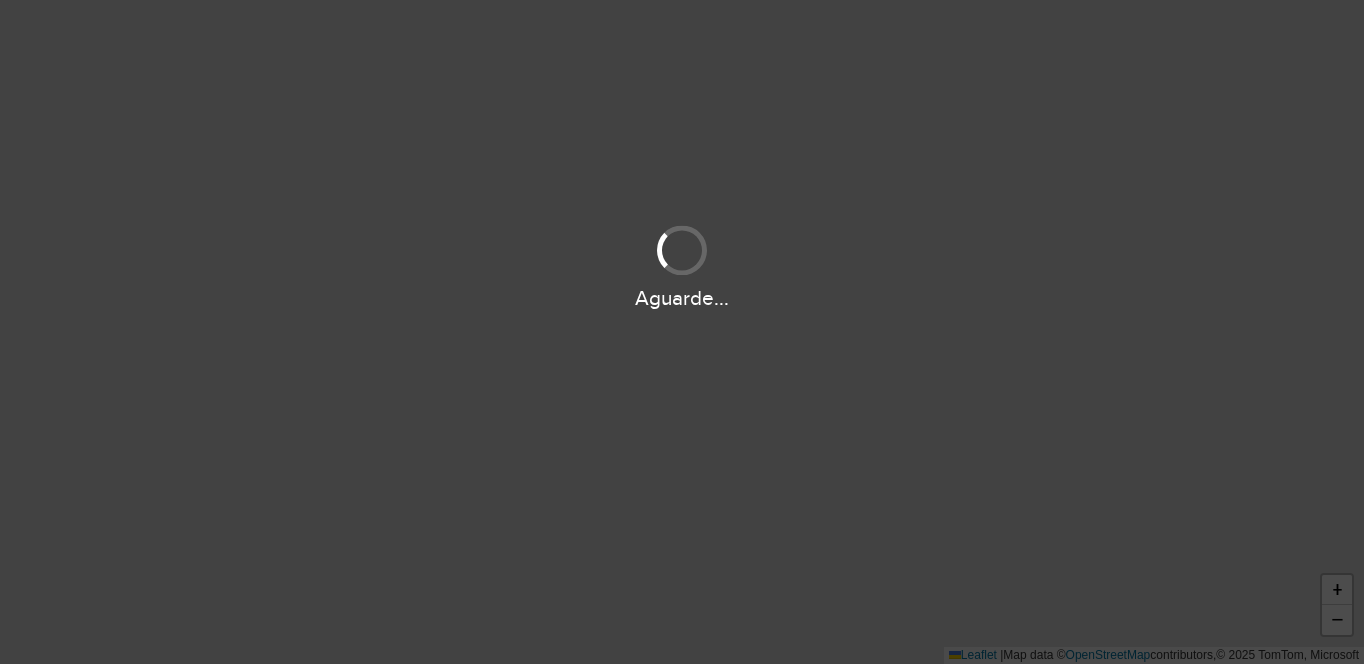 scroll, scrollTop: 0, scrollLeft: 0, axis: both 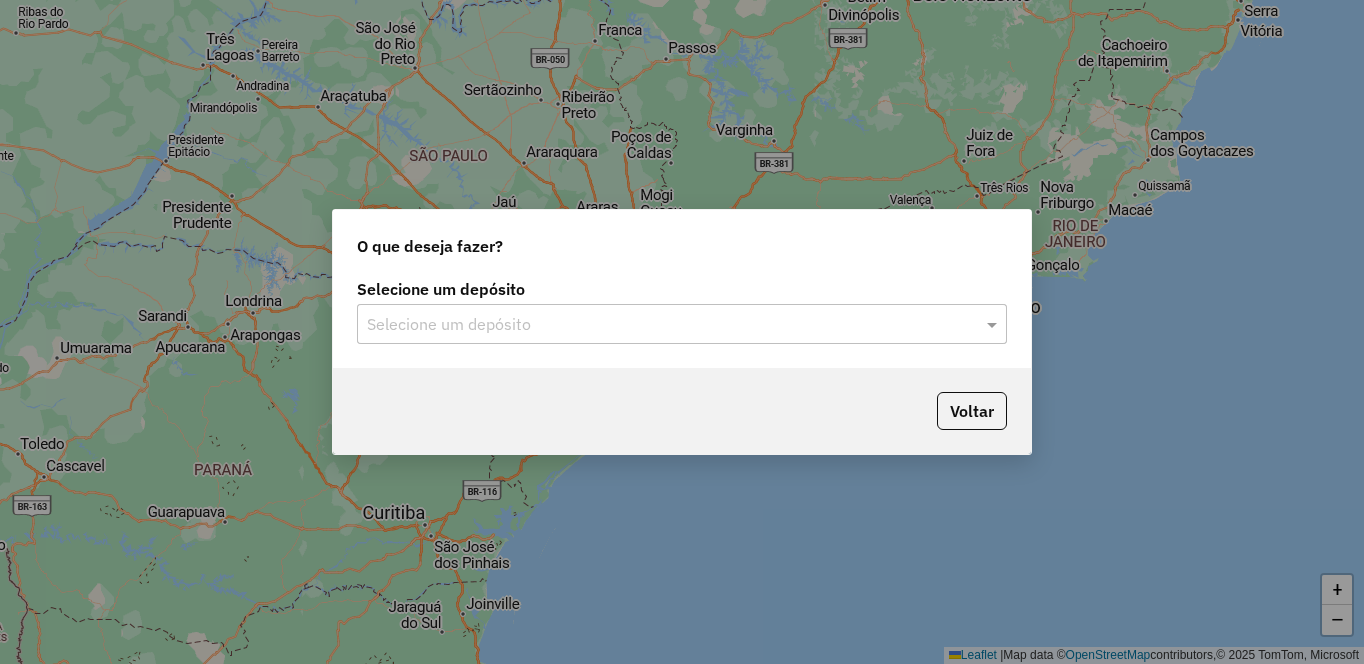 click 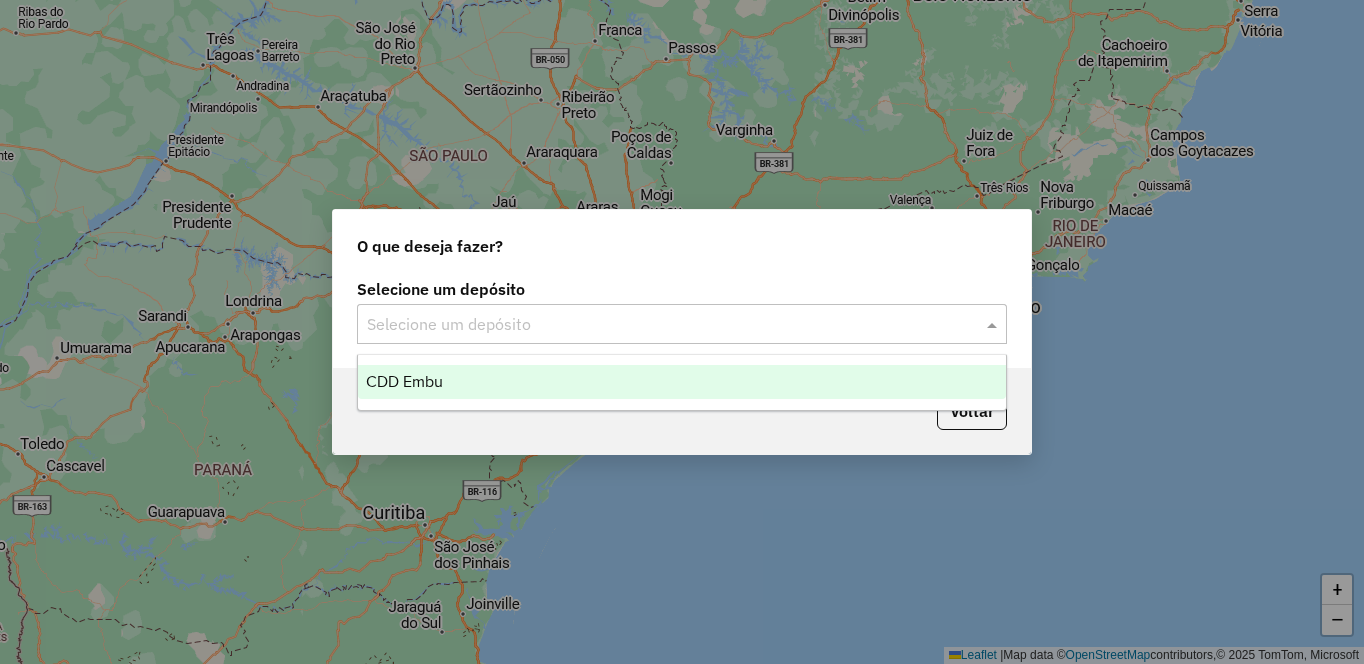drag, startPoint x: 527, startPoint y: 403, endPoint x: 534, endPoint y: 393, distance: 12.206555 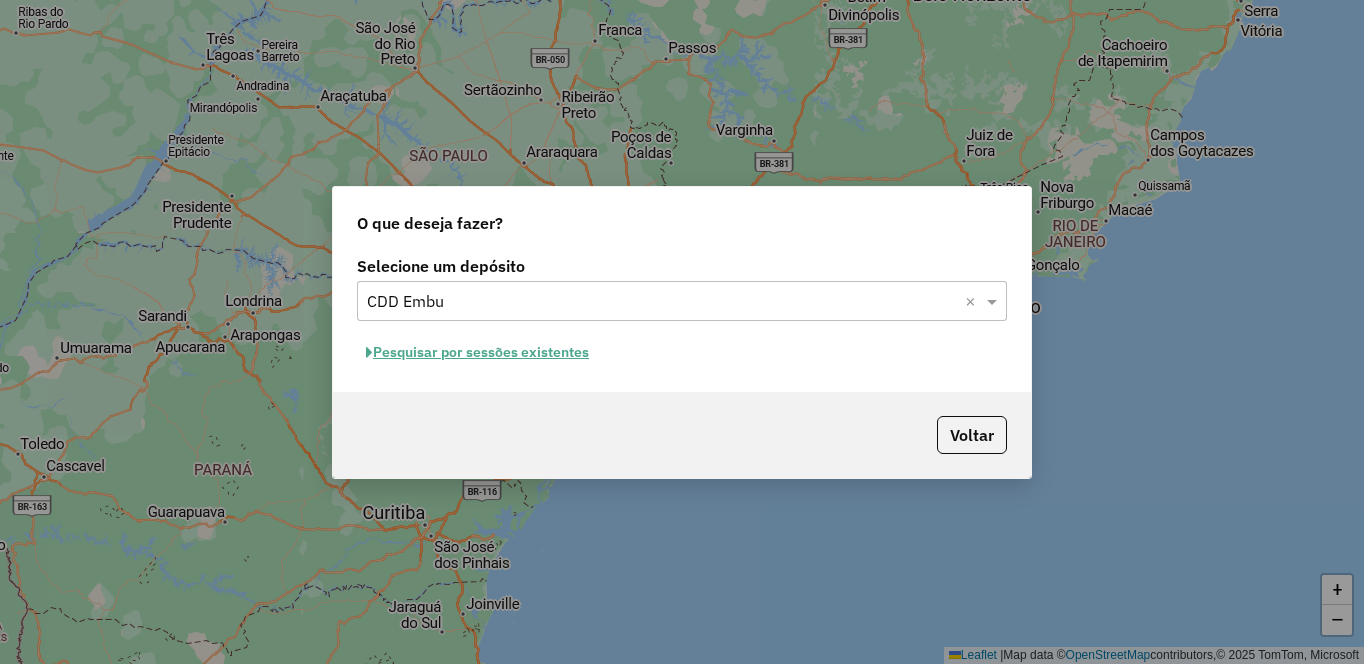 click on "Pesquisar por sessões existentes" 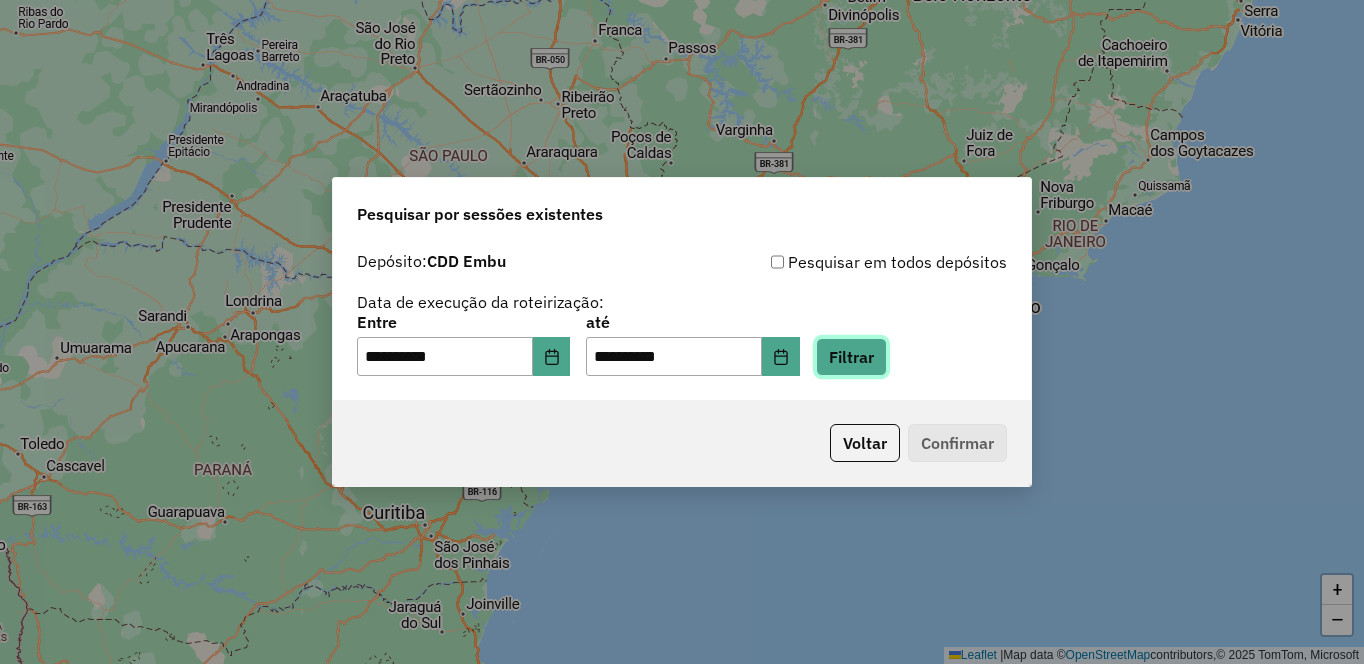 click on "Filtrar" 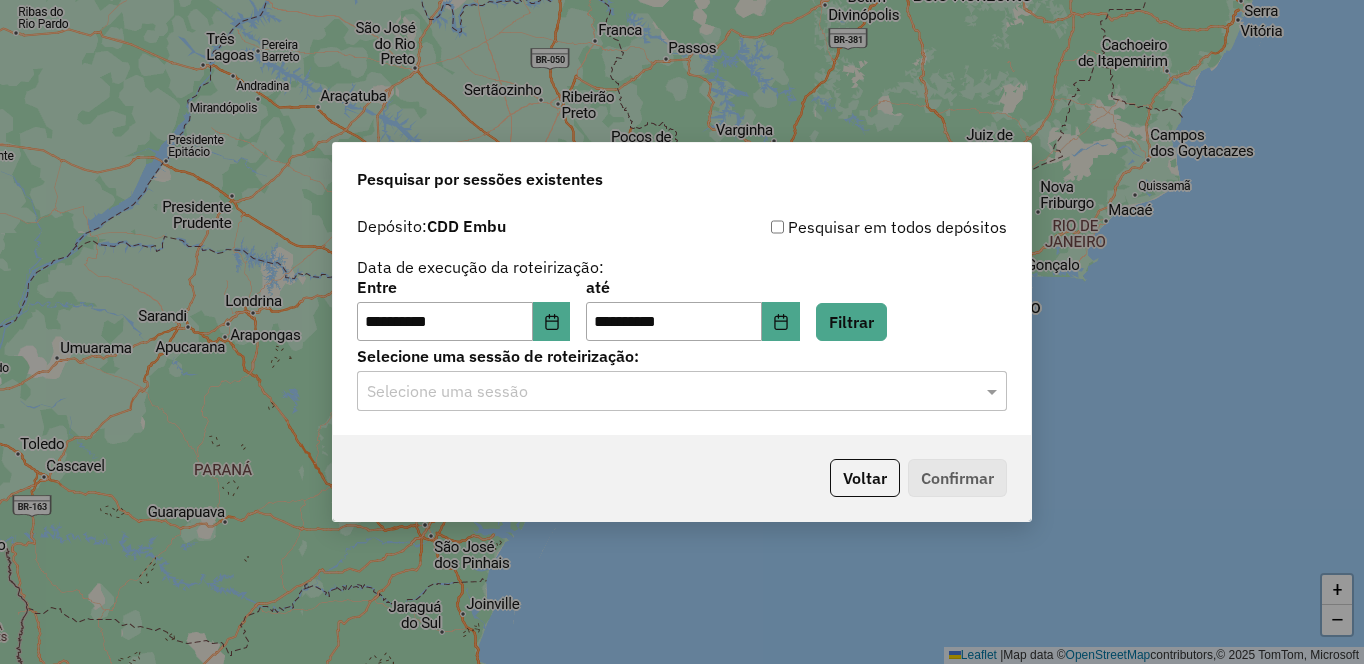 click 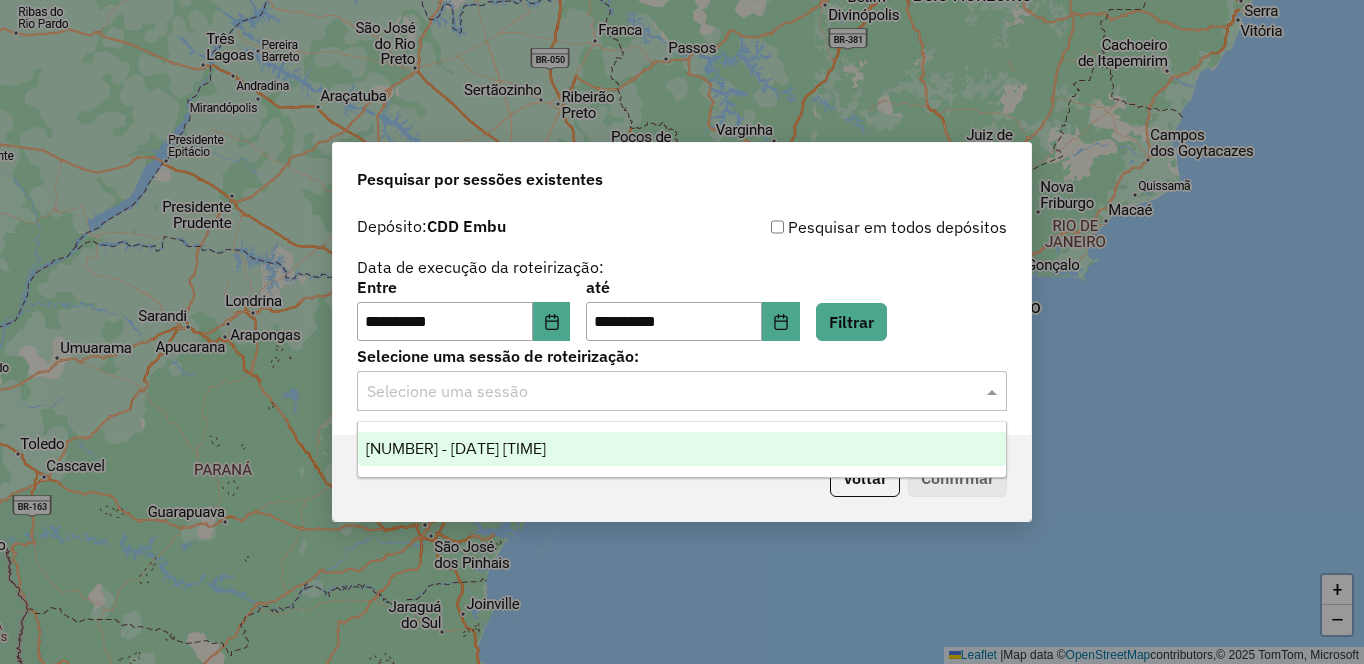 click on "1221666 - 01/08/2025 18:59" at bounding box center (682, 449) 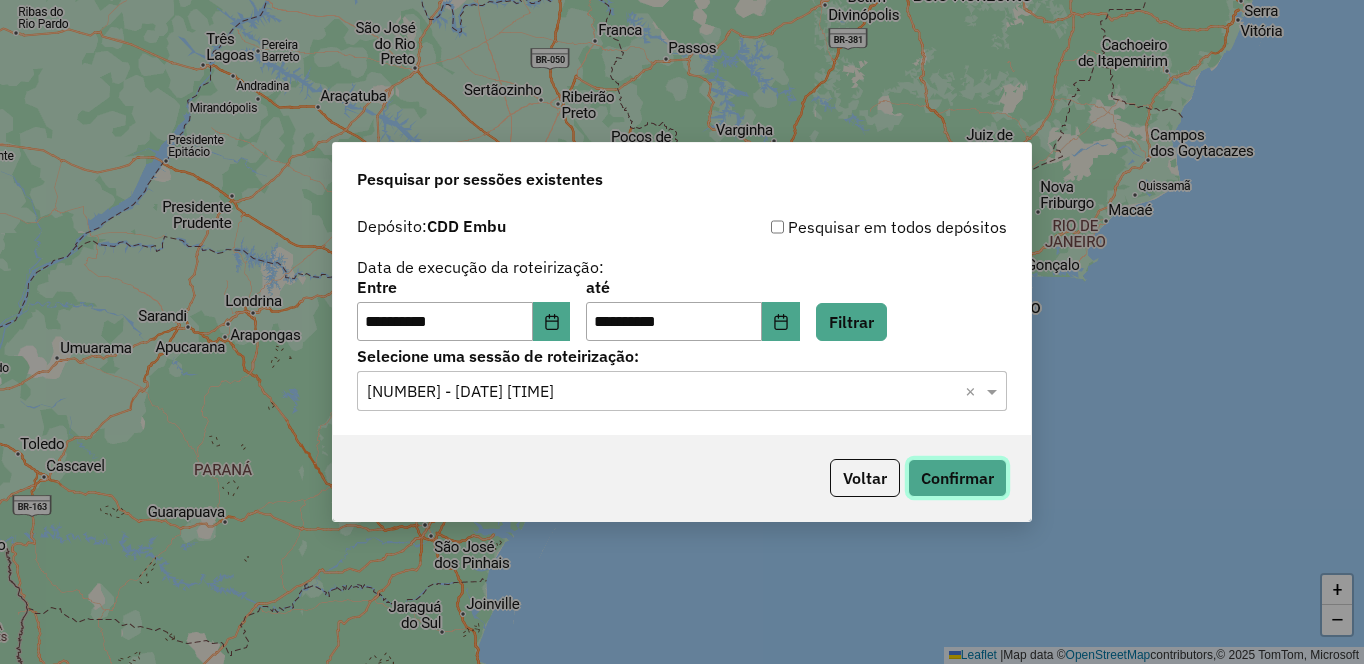 click on "Confirmar" 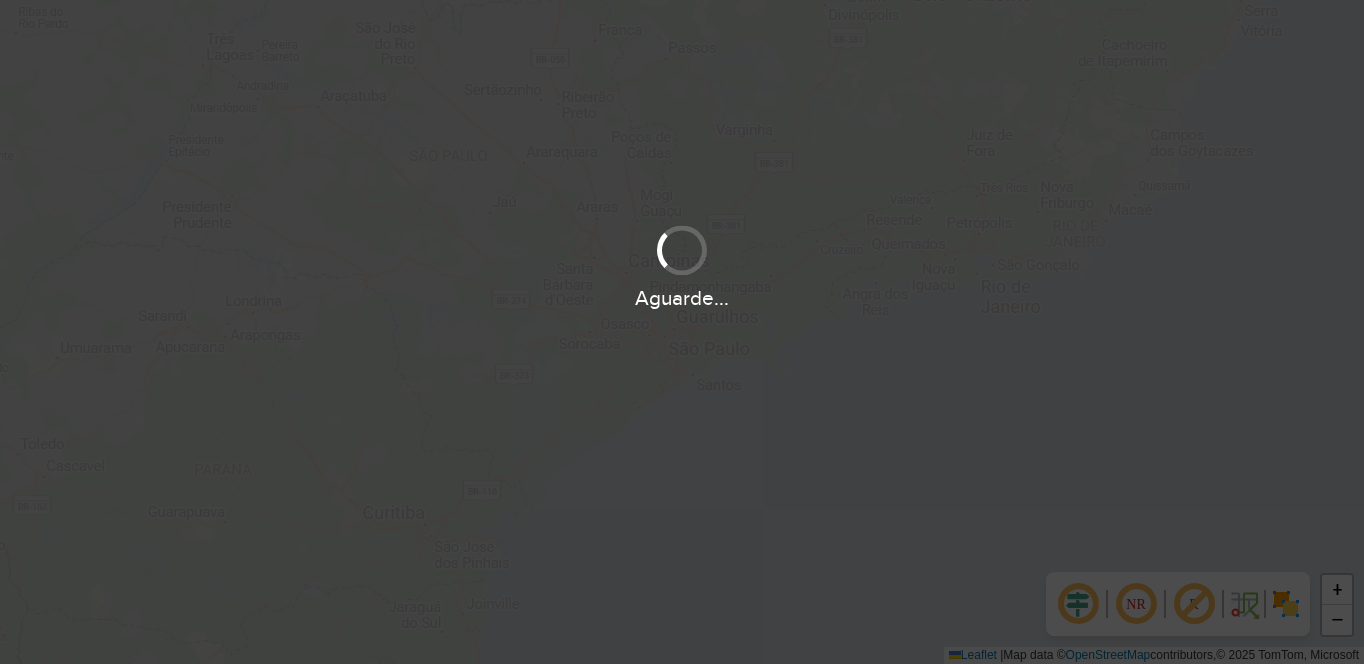 scroll, scrollTop: 0, scrollLeft: 0, axis: both 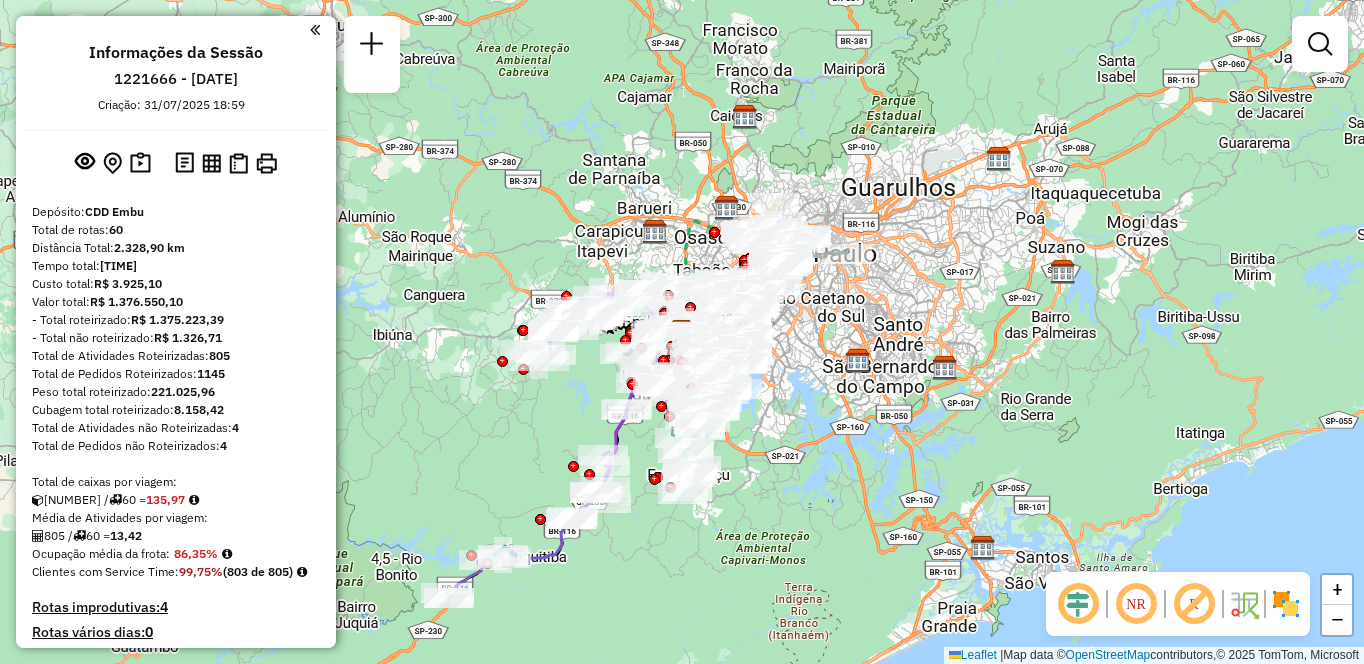 click 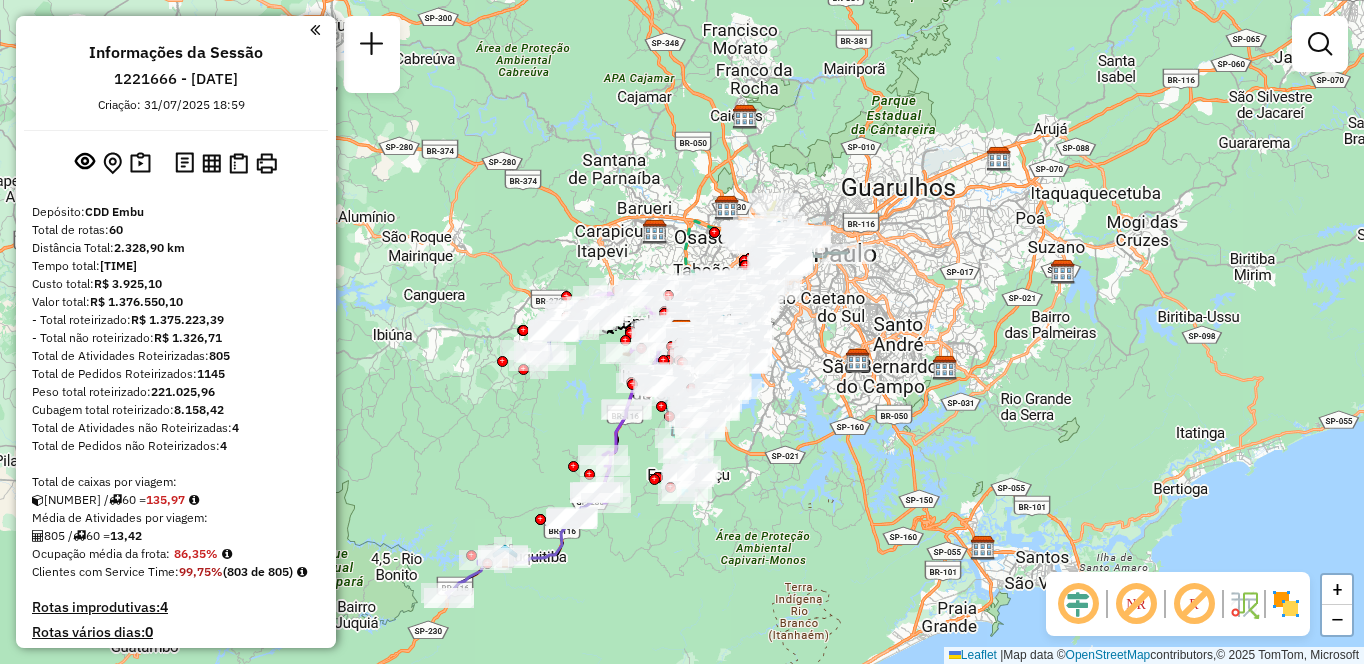 click 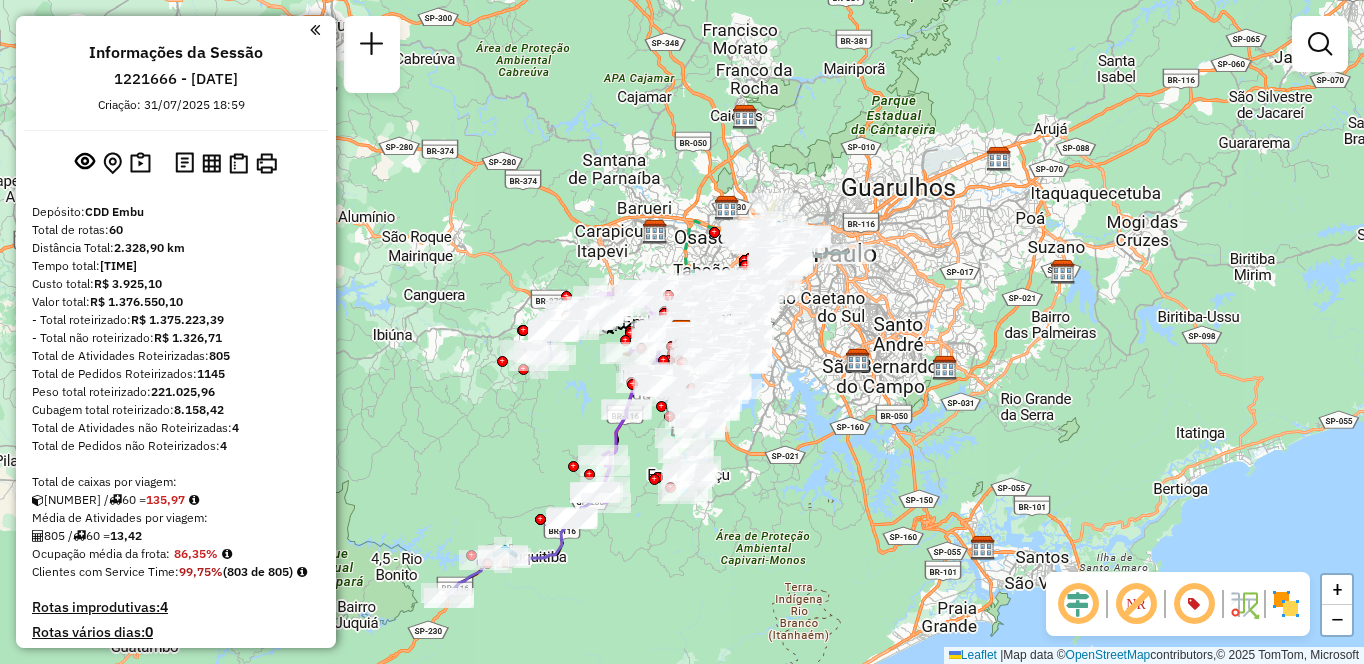click 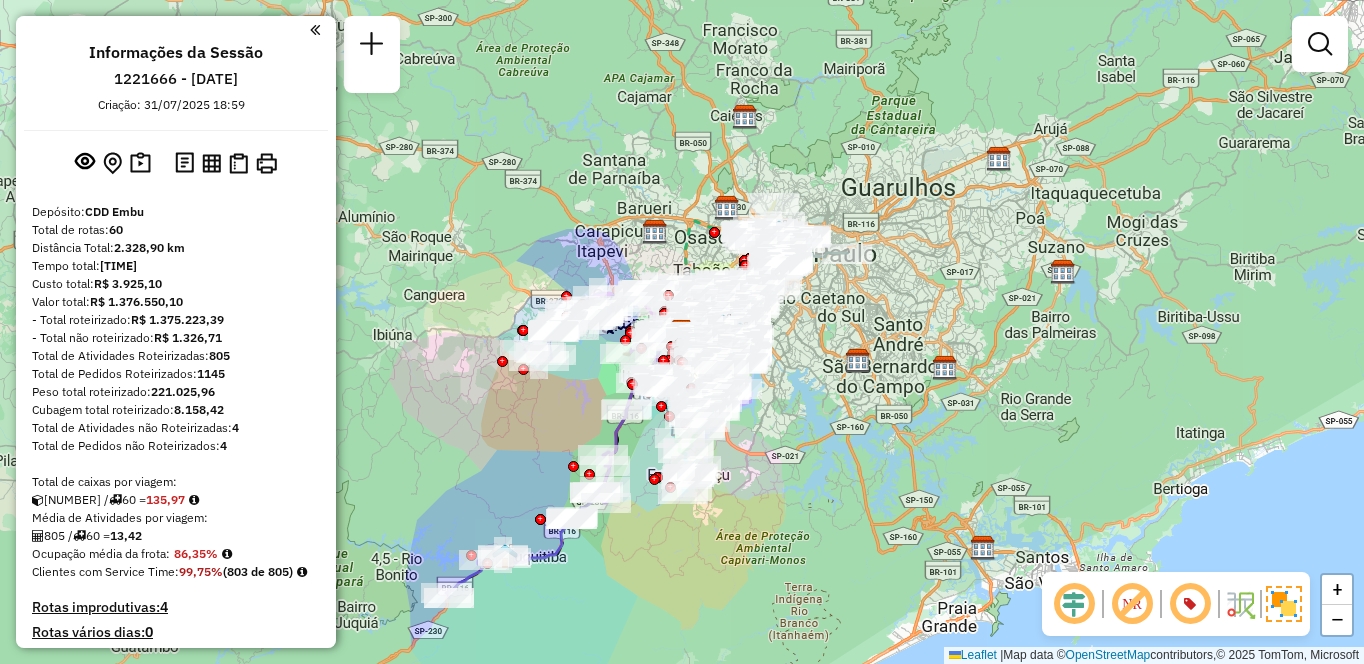 scroll, scrollTop: 7060, scrollLeft: 0, axis: vertical 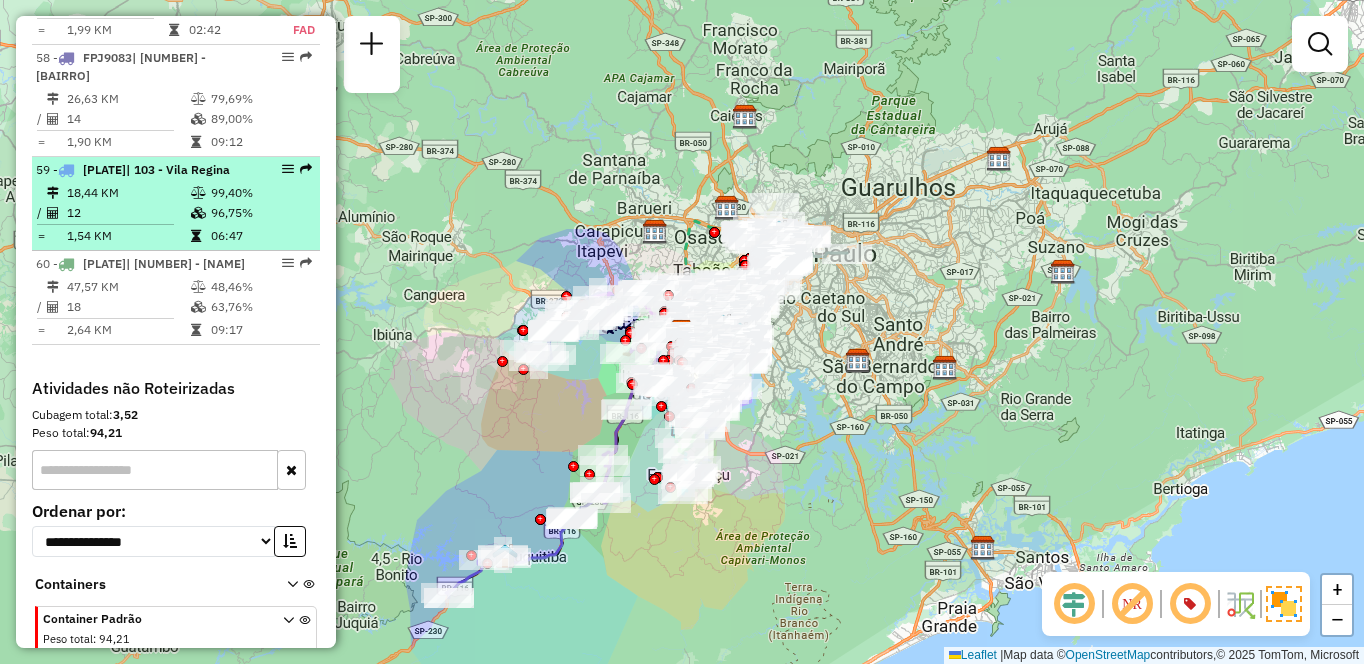 click on "[PLATE] | [NUMBER] - [NAME]" at bounding box center [142, 170] 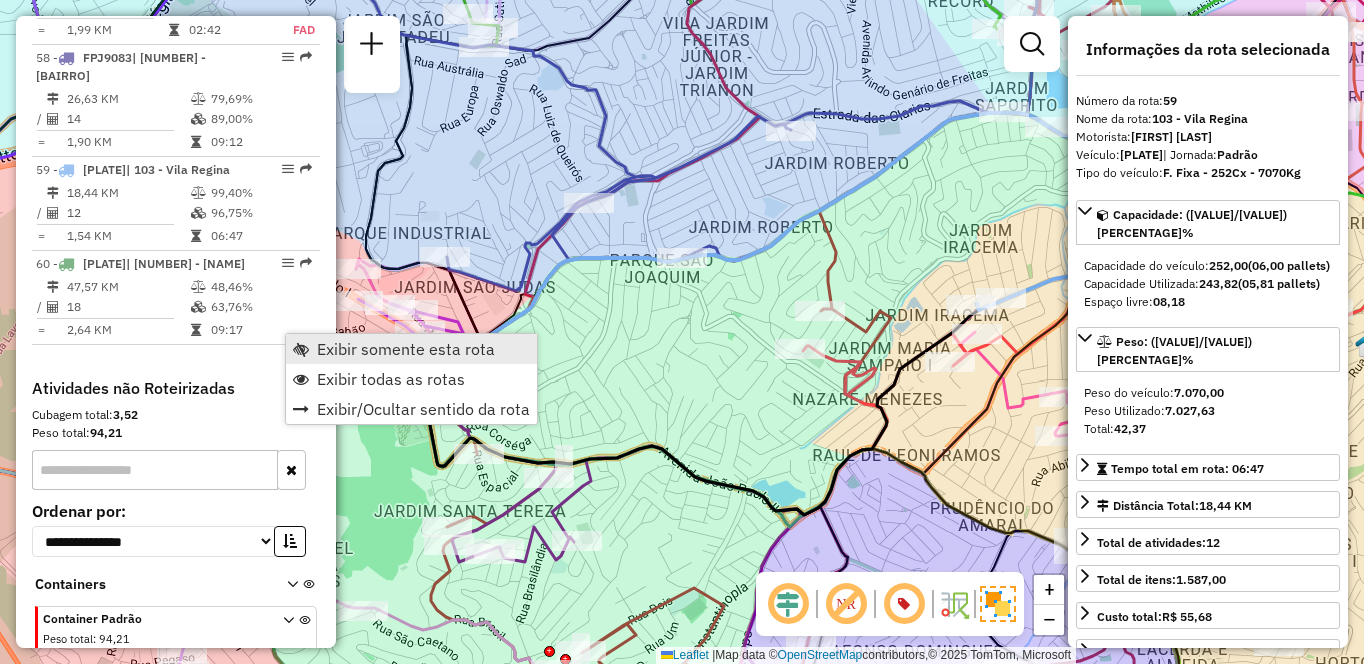 click on "Exibir somente esta rota" at bounding box center (406, 349) 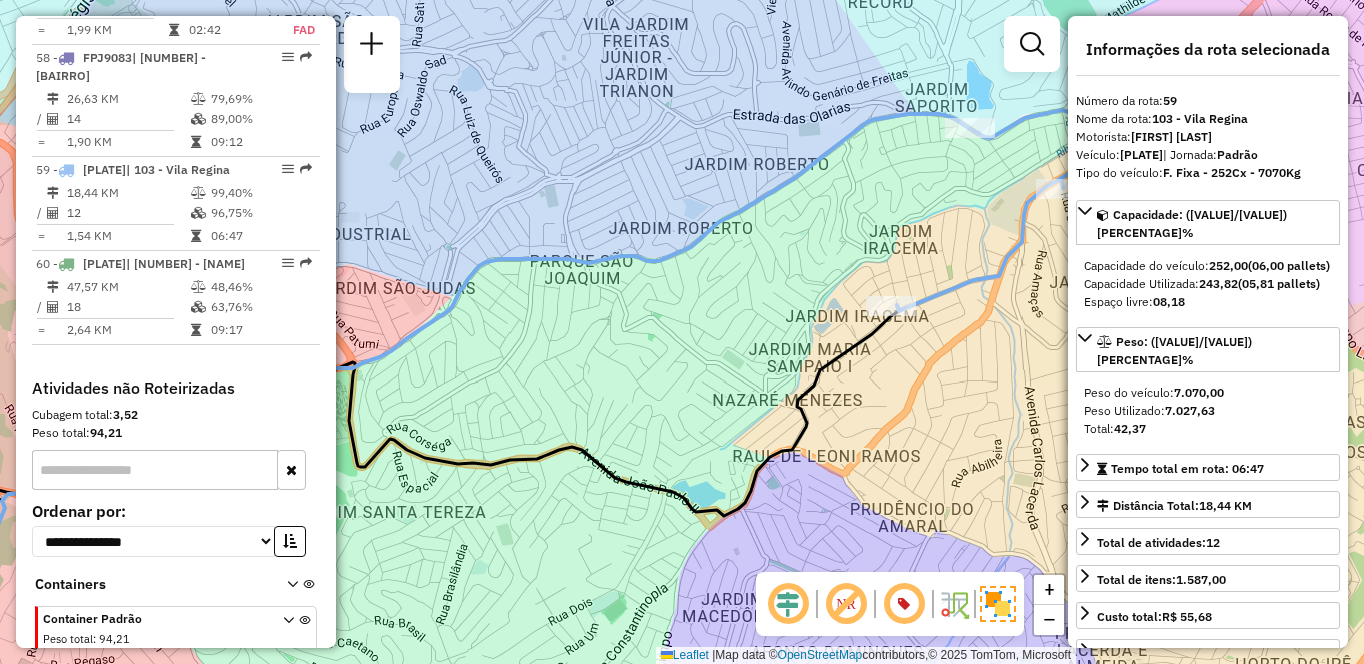 drag, startPoint x: 911, startPoint y: 459, endPoint x: 714, endPoint y: 454, distance: 197.06345 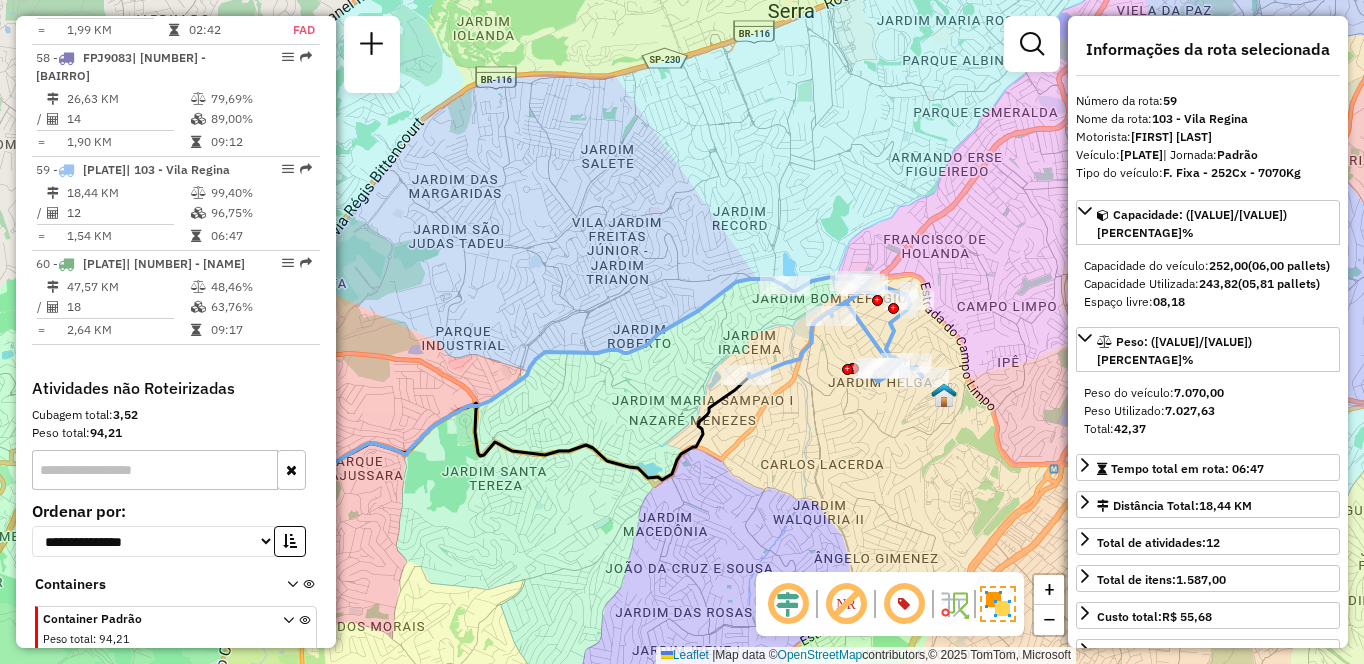 scroll, scrollTop: 1070, scrollLeft: 0, axis: vertical 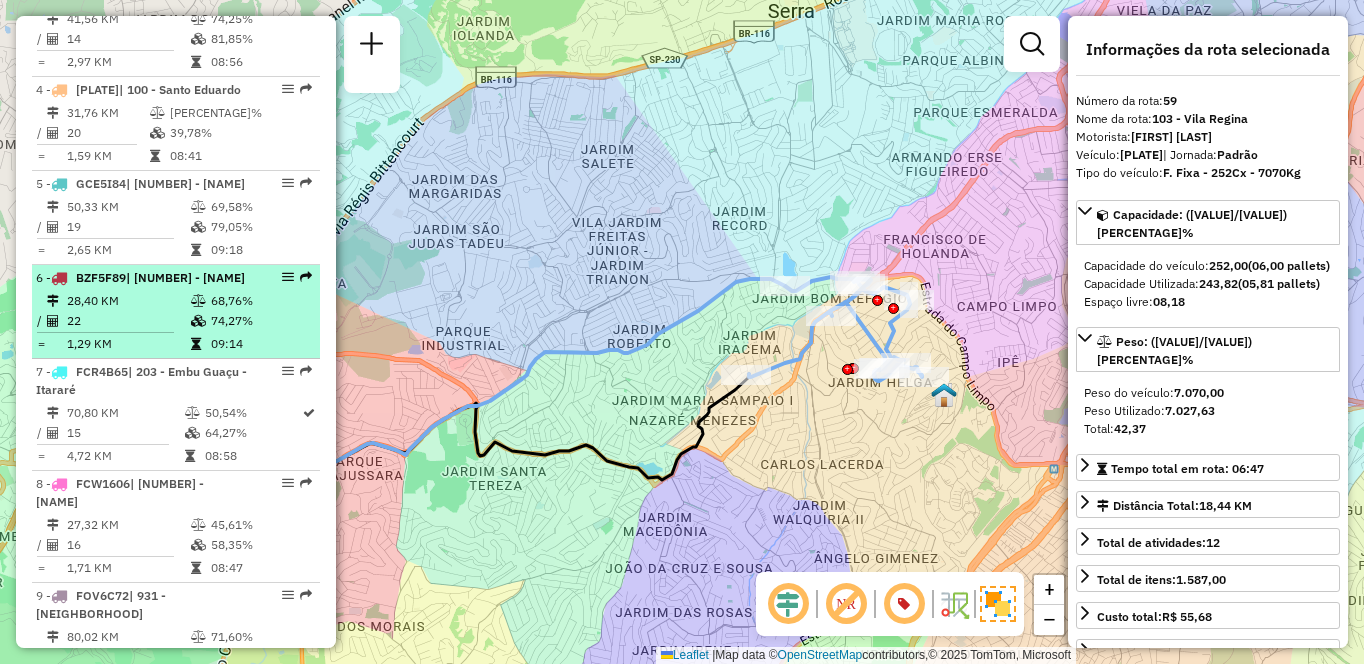 click on "28,40 KM" at bounding box center [128, 301] 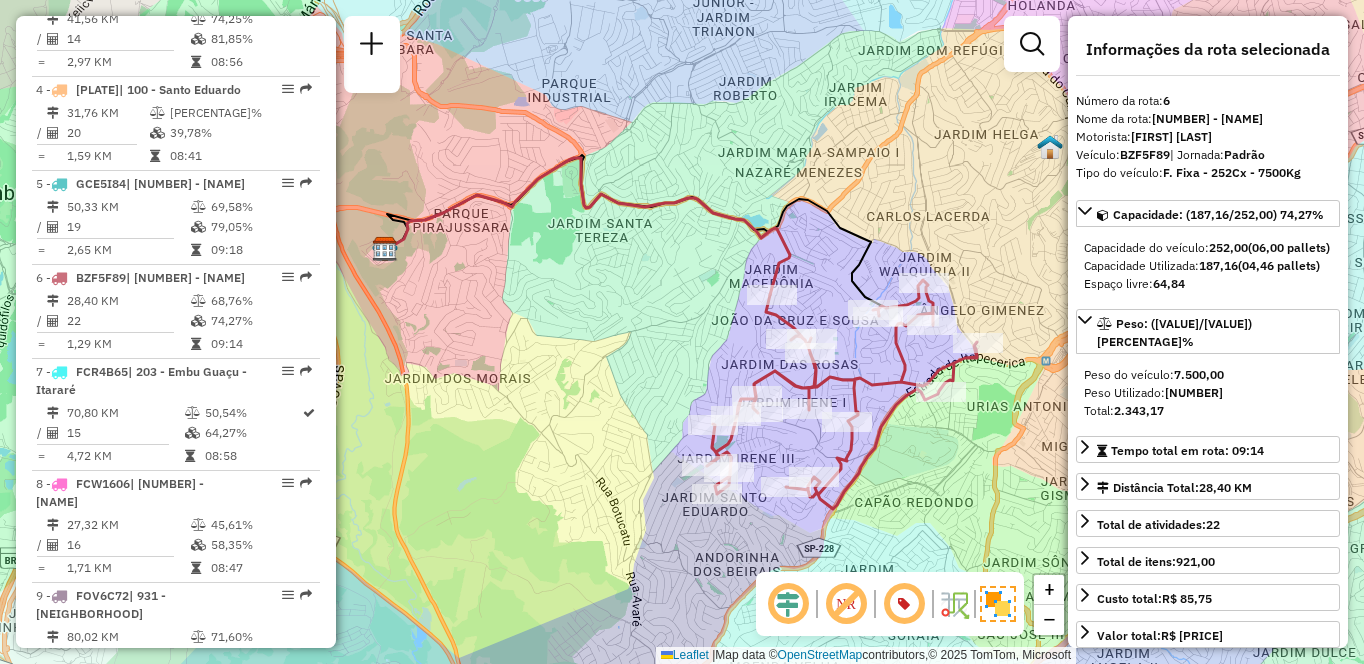 scroll, scrollTop: 5756, scrollLeft: 0, axis: vertical 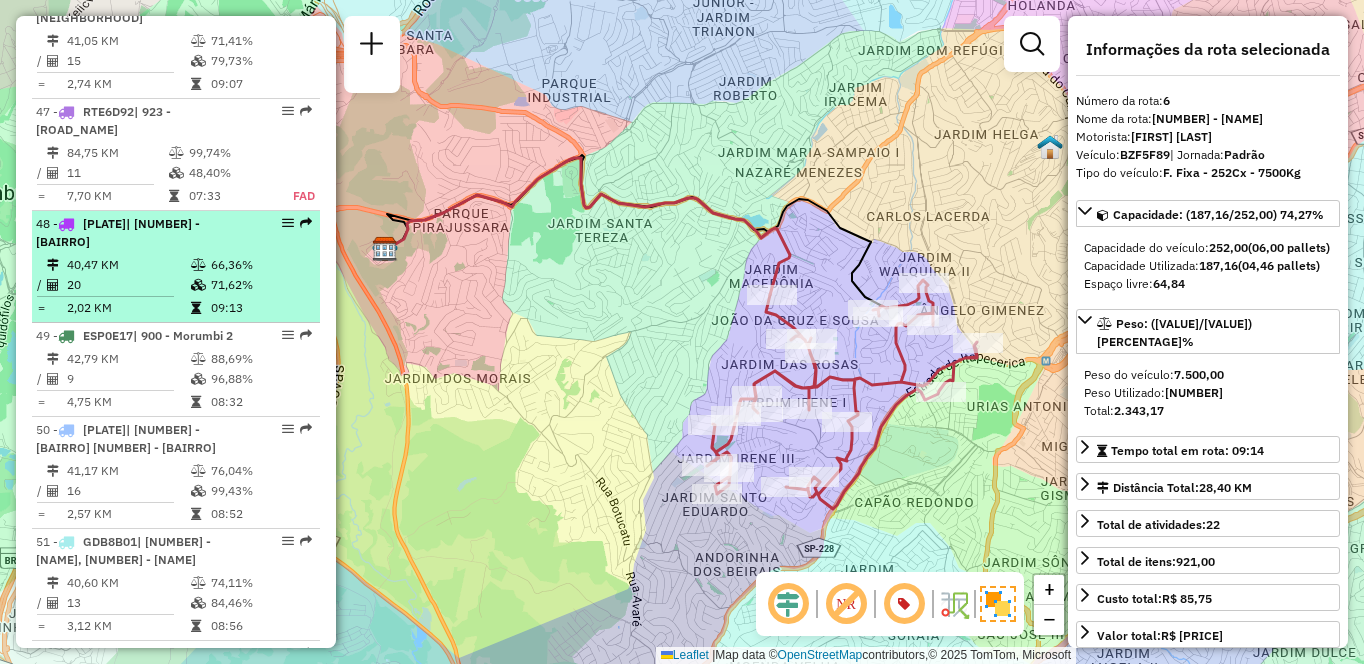 click on "40,47 KM" at bounding box center (128, 265) 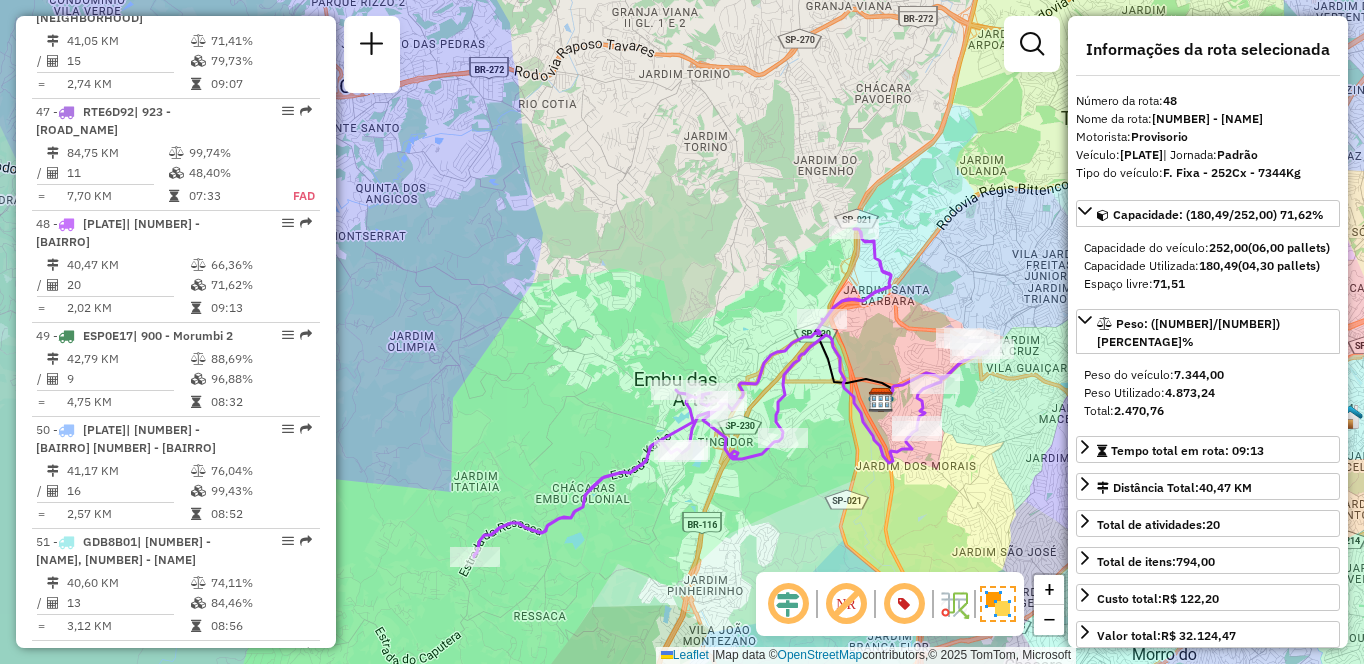 scroll, scrollTop: 5160, scrollLeft: 0, axis: vertical 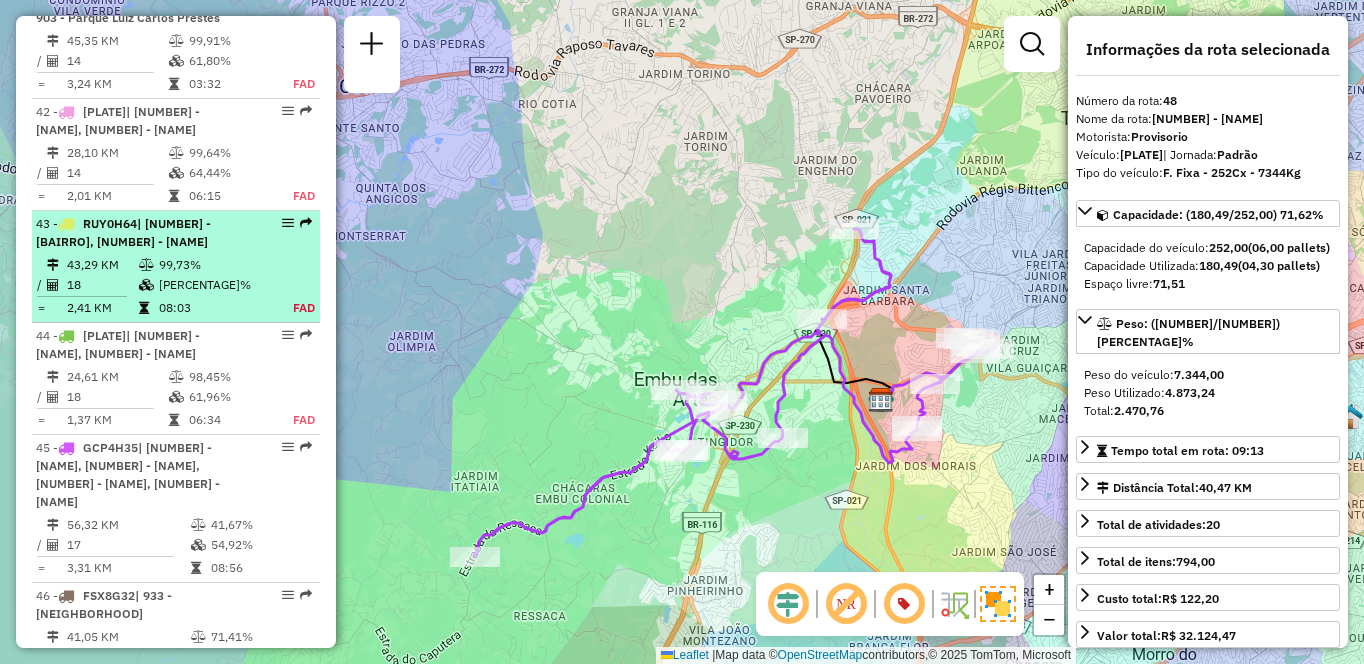 click at bounding box center [148, 265] 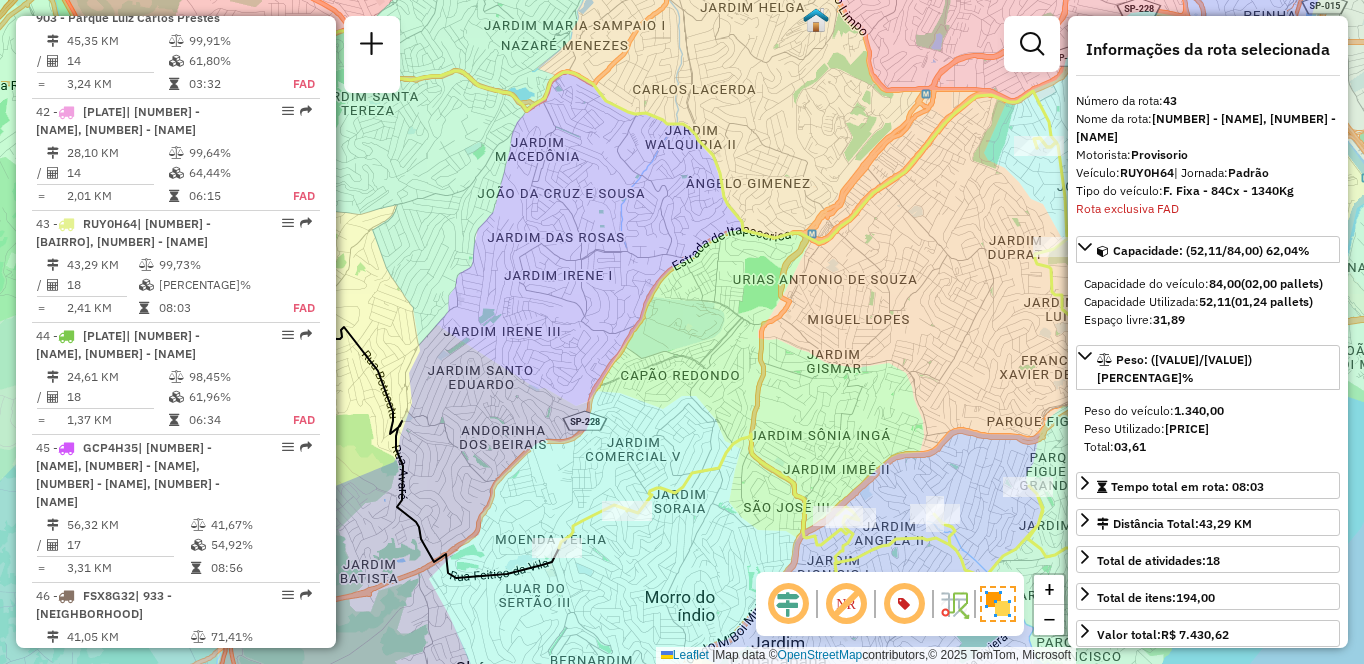 scroll, scrollTop: 5463, scrollLeft: 0, axis: vertical 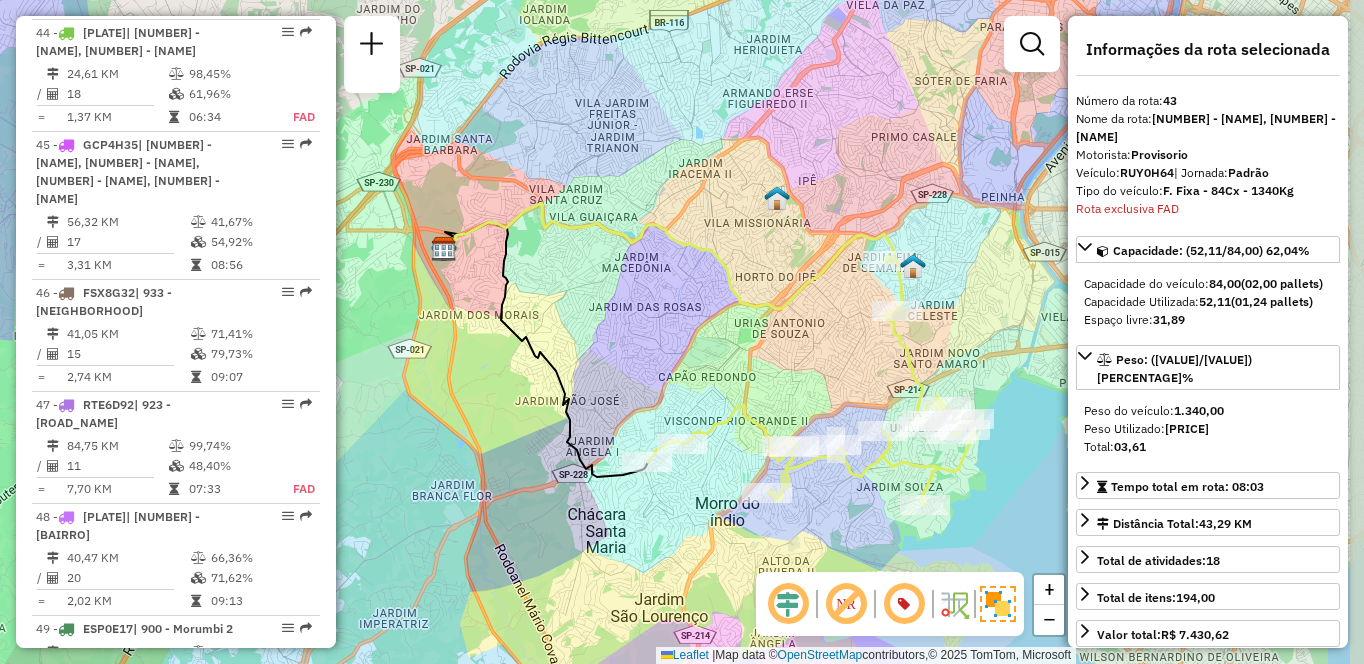 drag, startPoint x: 897, startPoint y: 381, endPoint x: 814, endPoint y: 351, distance: 88.25531 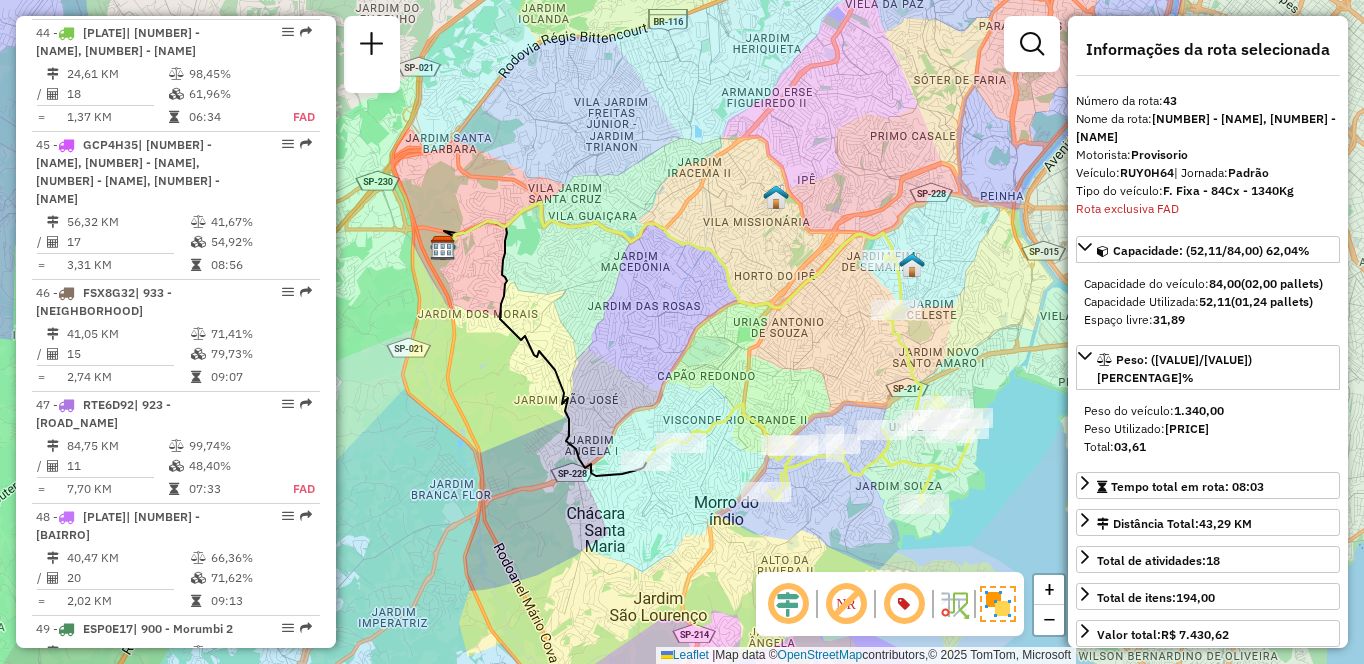 scroll, scrollTop: 3242, scrollLeft: 0, axis: vertical 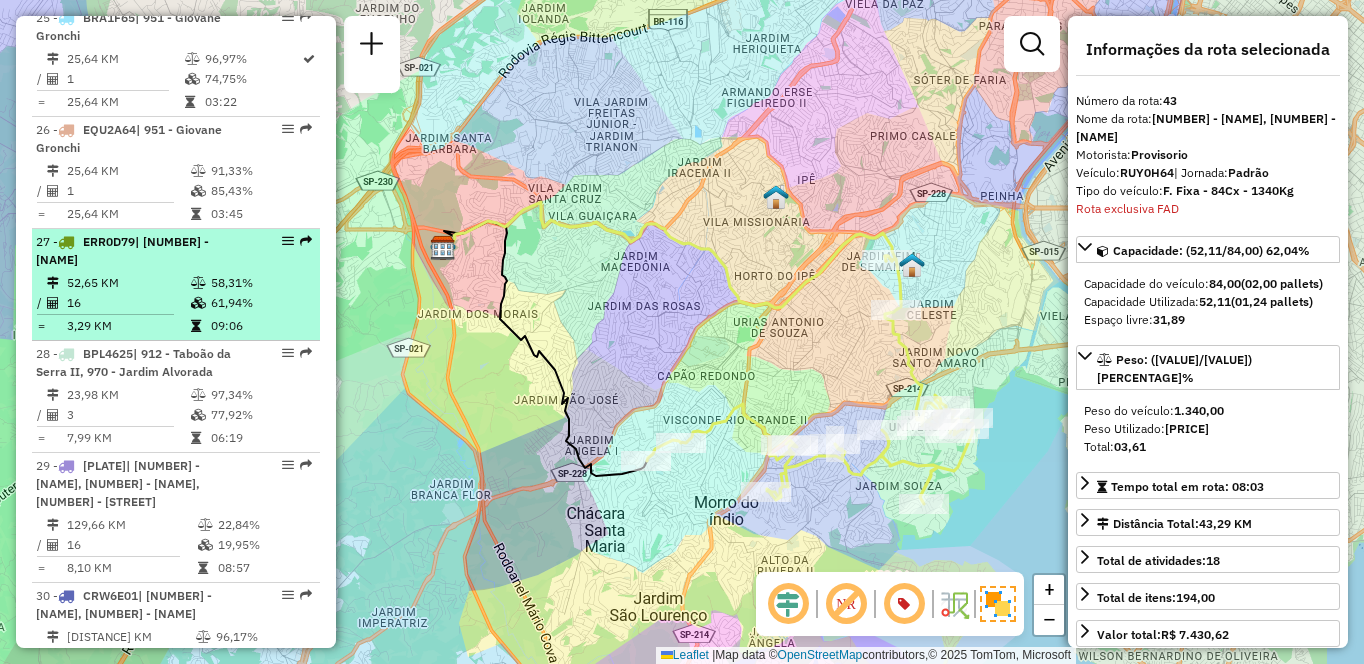 click on "16" at bounding box center (128, 303) 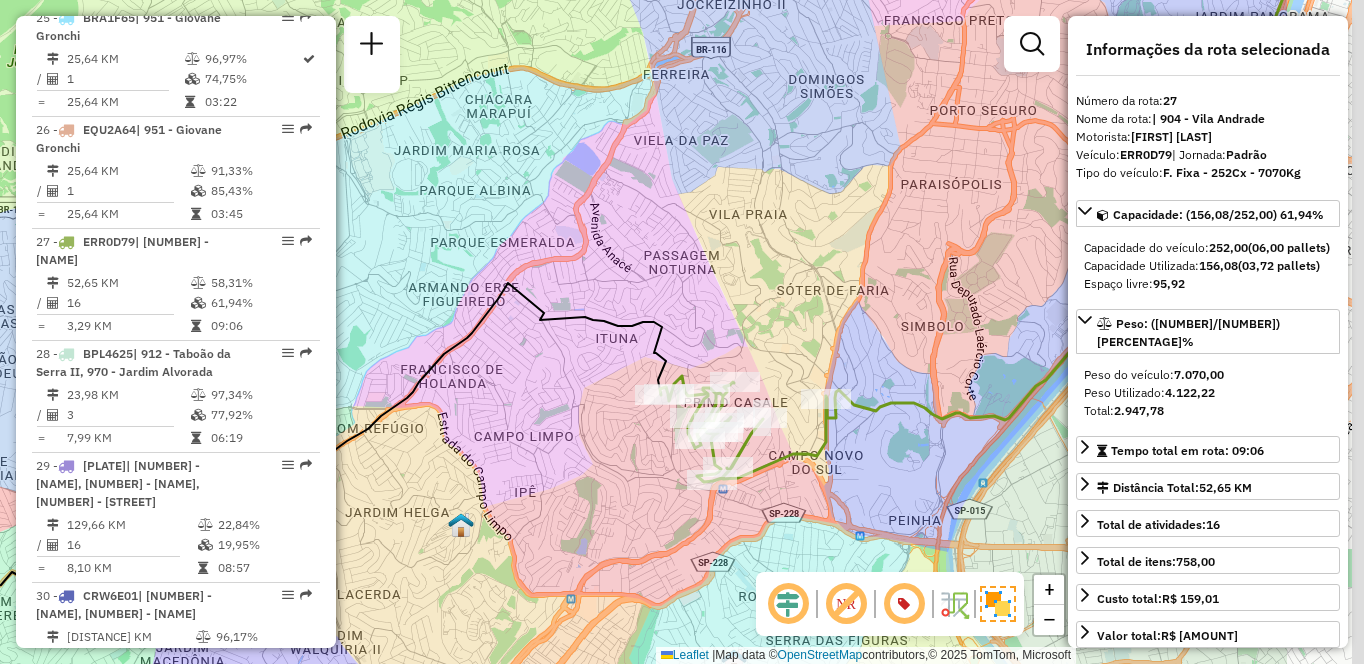 drag, startPoint x: 875, startPoint y: 498, endPoint x: 658, endPoint y: 492, distance: 217.08293 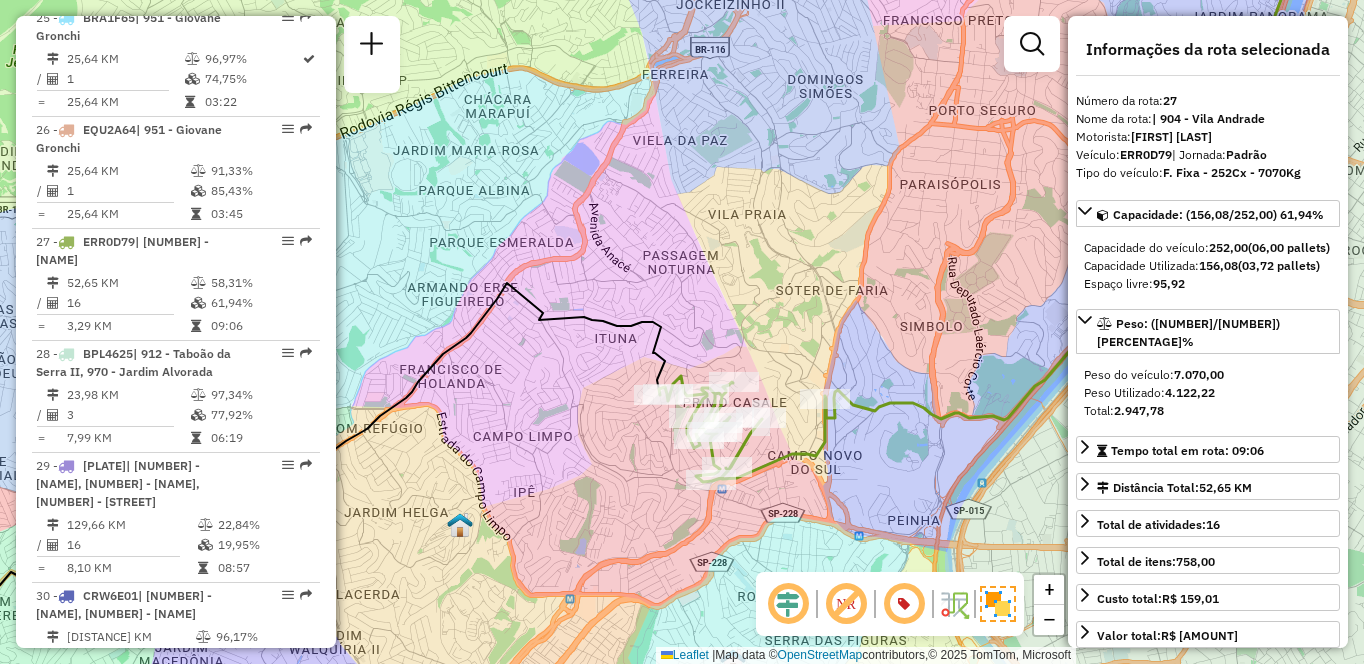 scroll, scrollTop: 6724, scrollLeft: 0, axis: vertical 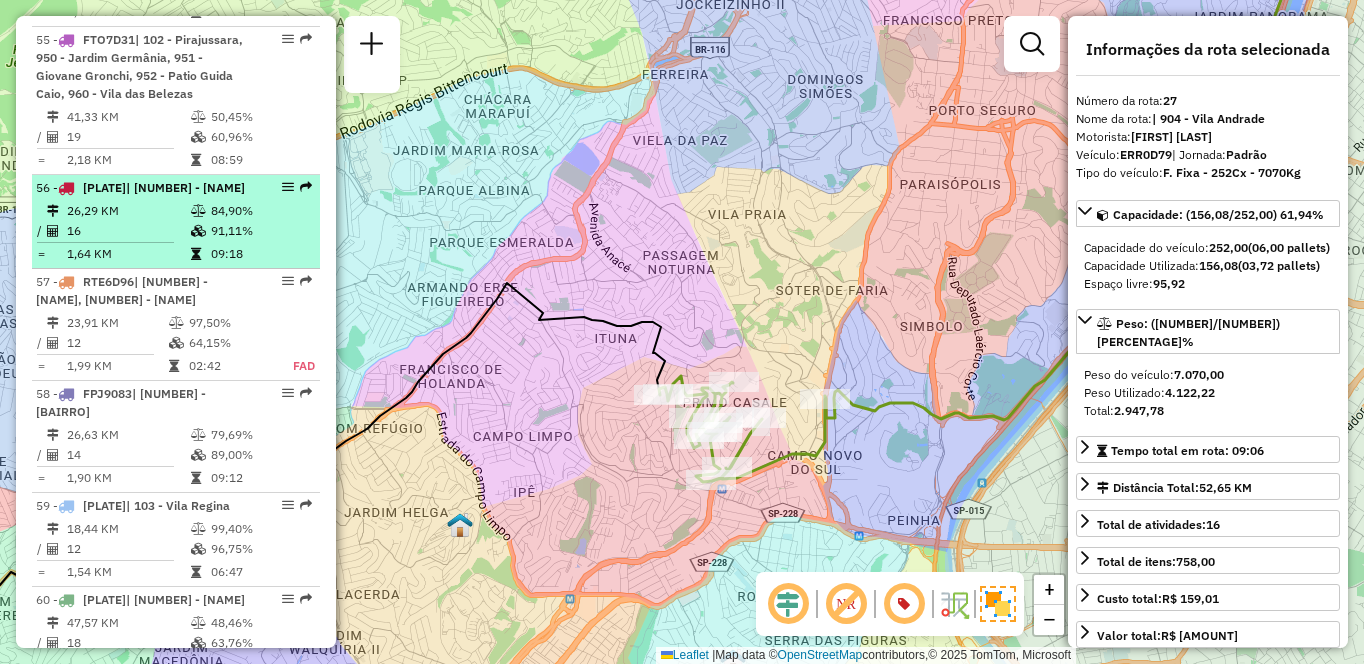 click on "[PLATE]   | [NUMBER] - [BAIRRO]" at bounding box center (142, 188) 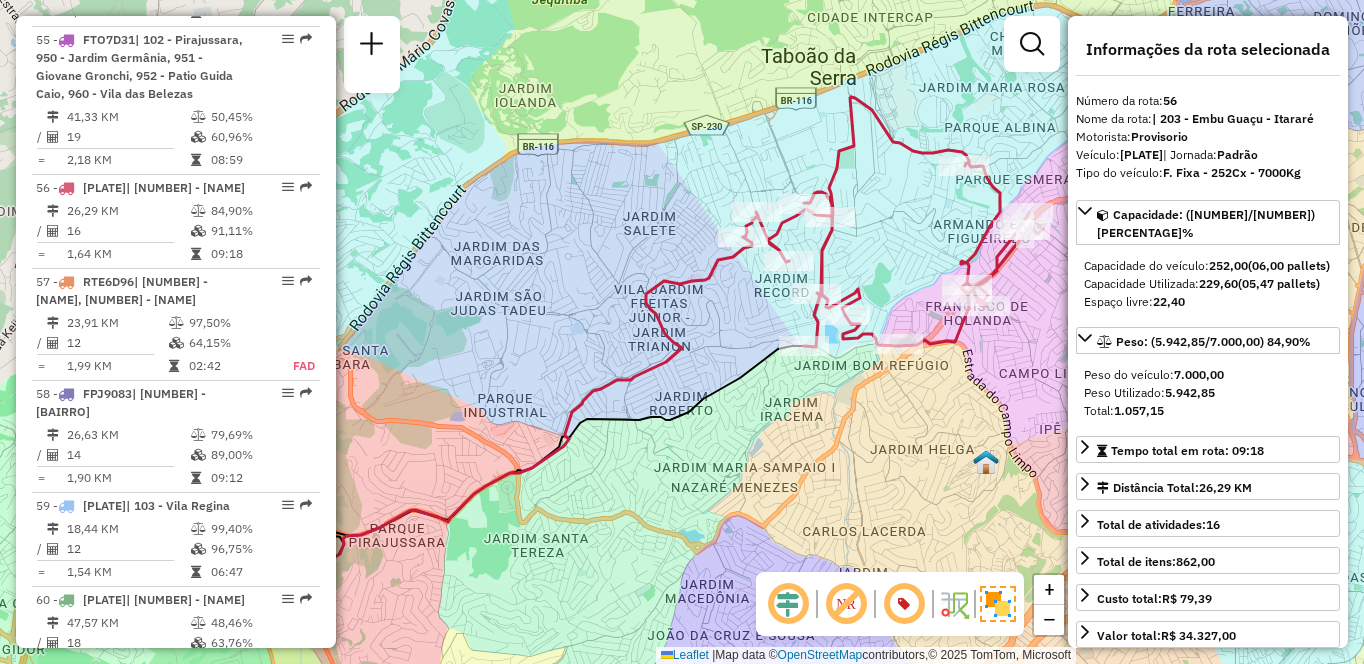 scroll, scrollTop: 1294, scrollLeft: 0, axis: vertical 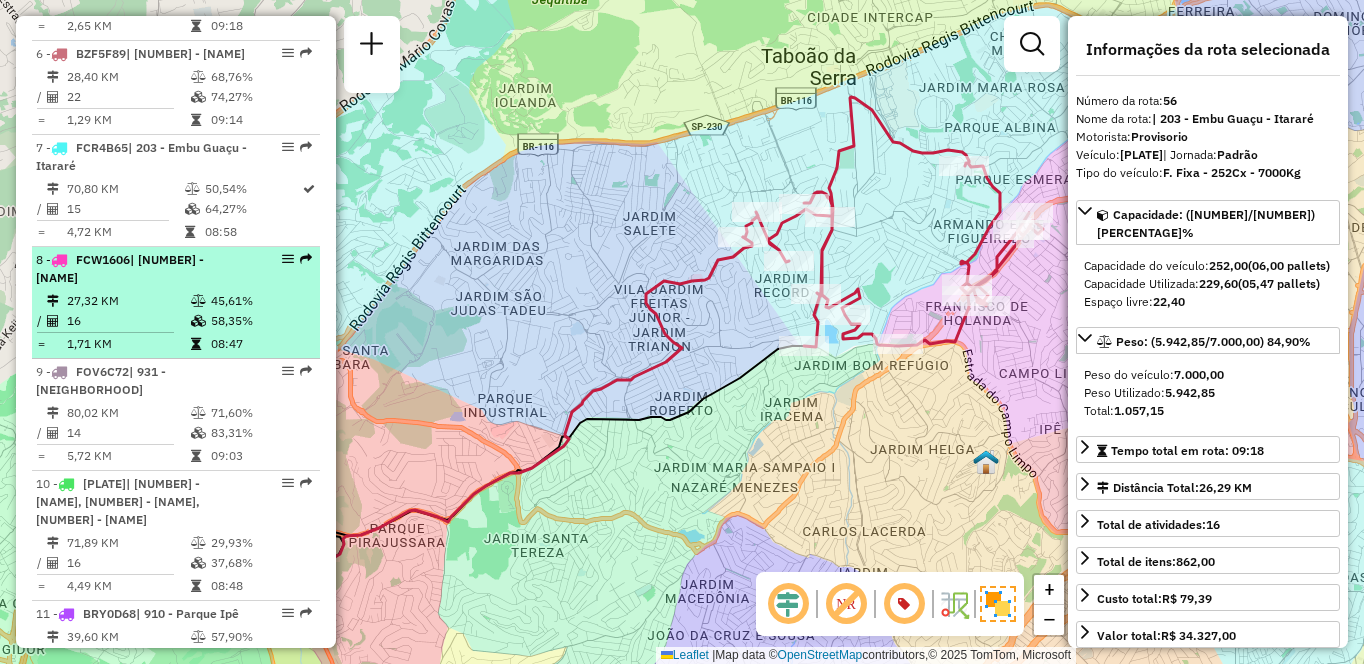 click on "27,32 KM" at bounding box center [128, 301] 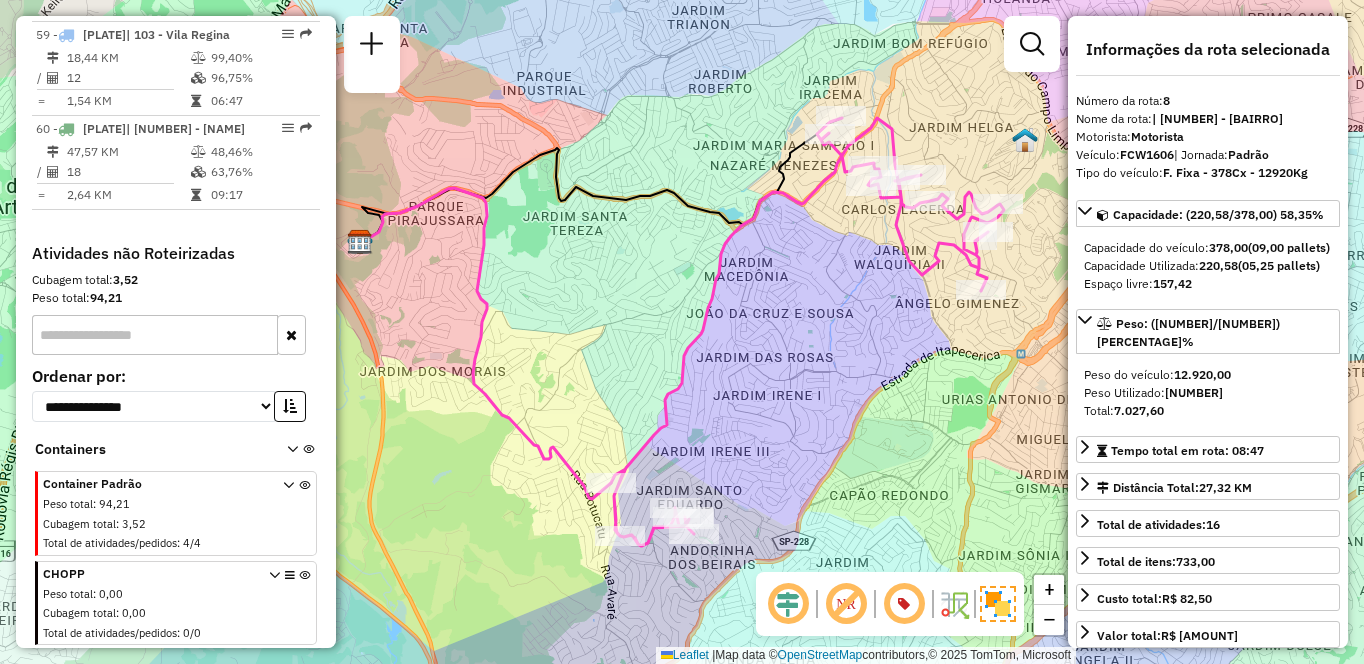scroll, scrollTop: 1182, scrollLeft: 0, axis: vertical 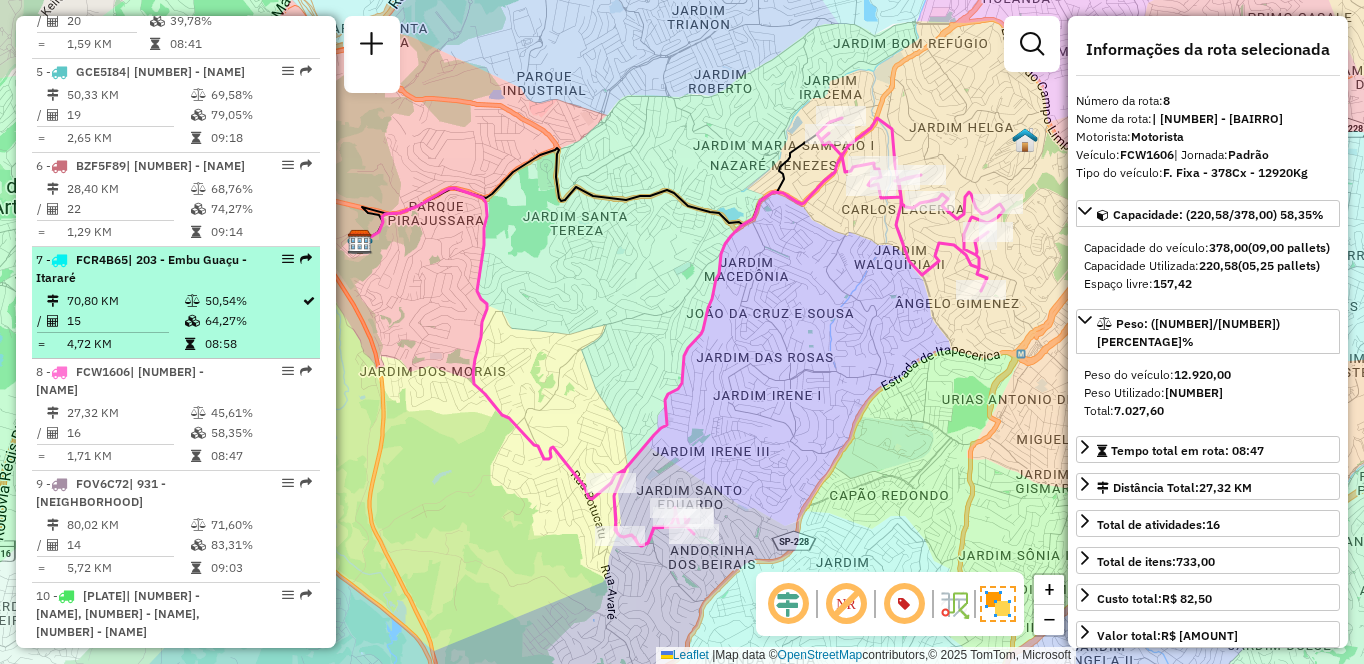 click on "70,80 KM" at bounding box center [125, 301] 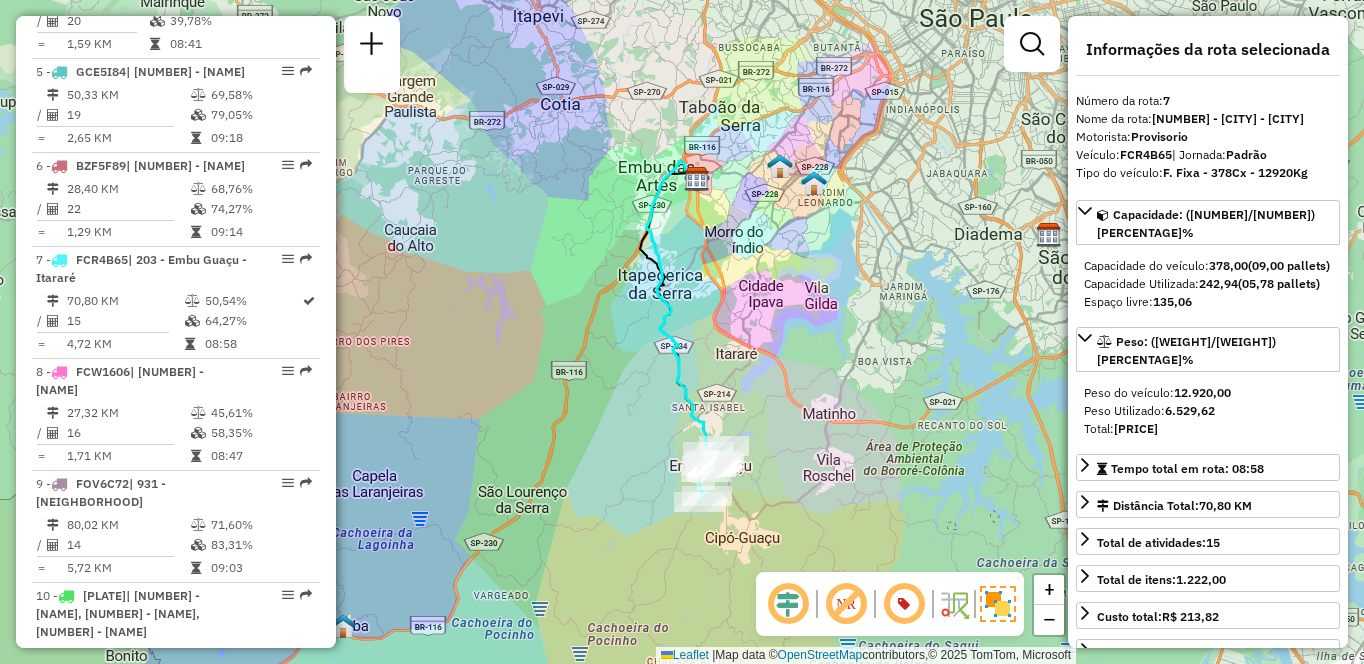 scroll, scrollTop: 5048, scrollLeft: 0, axis: vertical 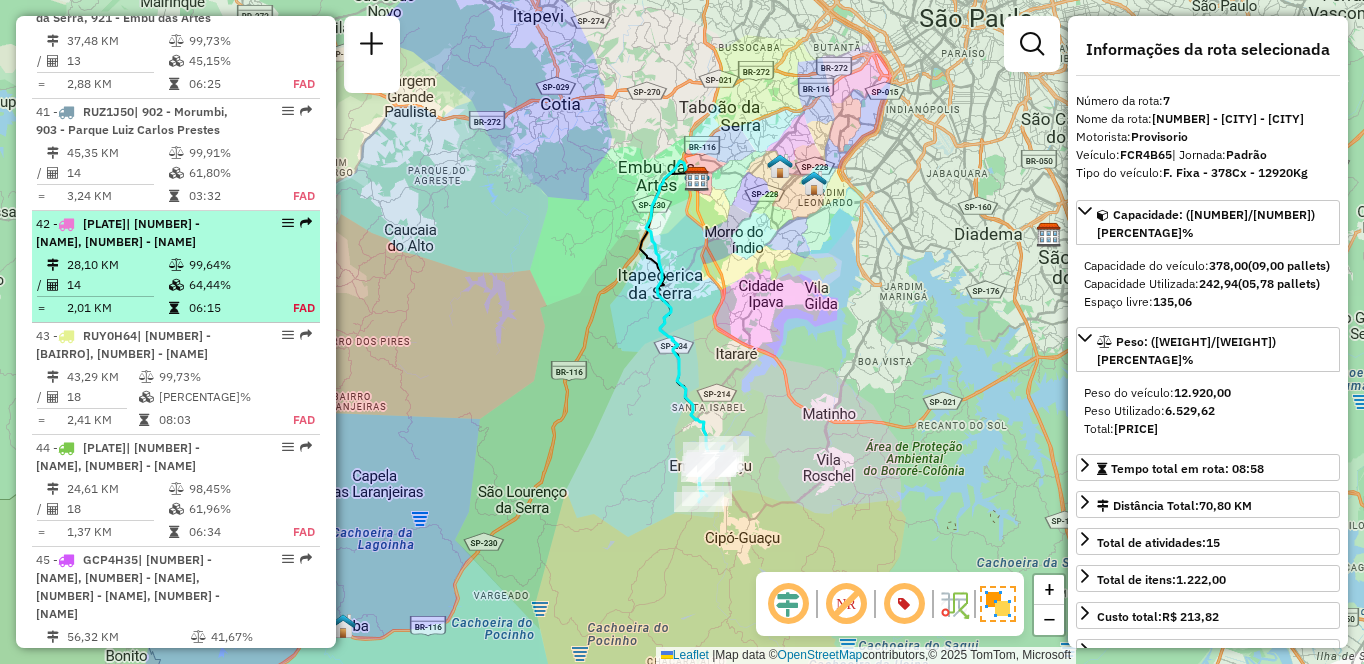 click on "64,44%" at bounding box center (229, 285) 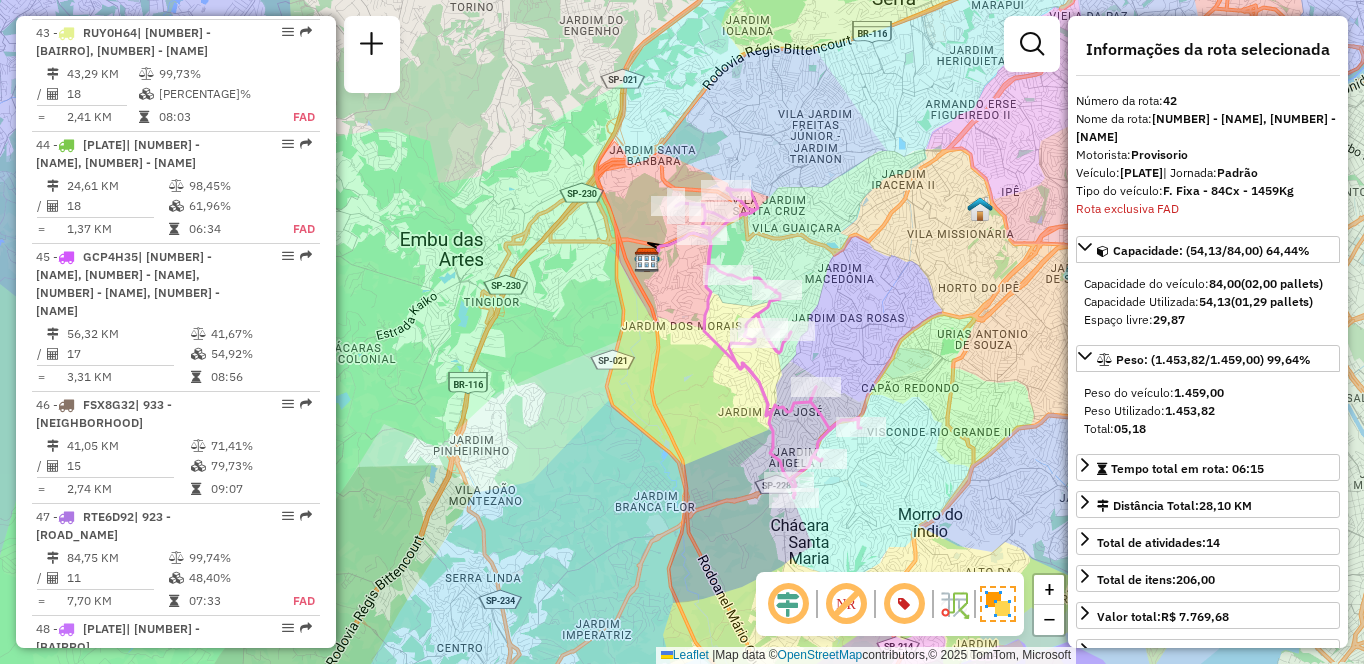scroll, scrollTop: 6948, scrollLeft: 0, axis: vertical 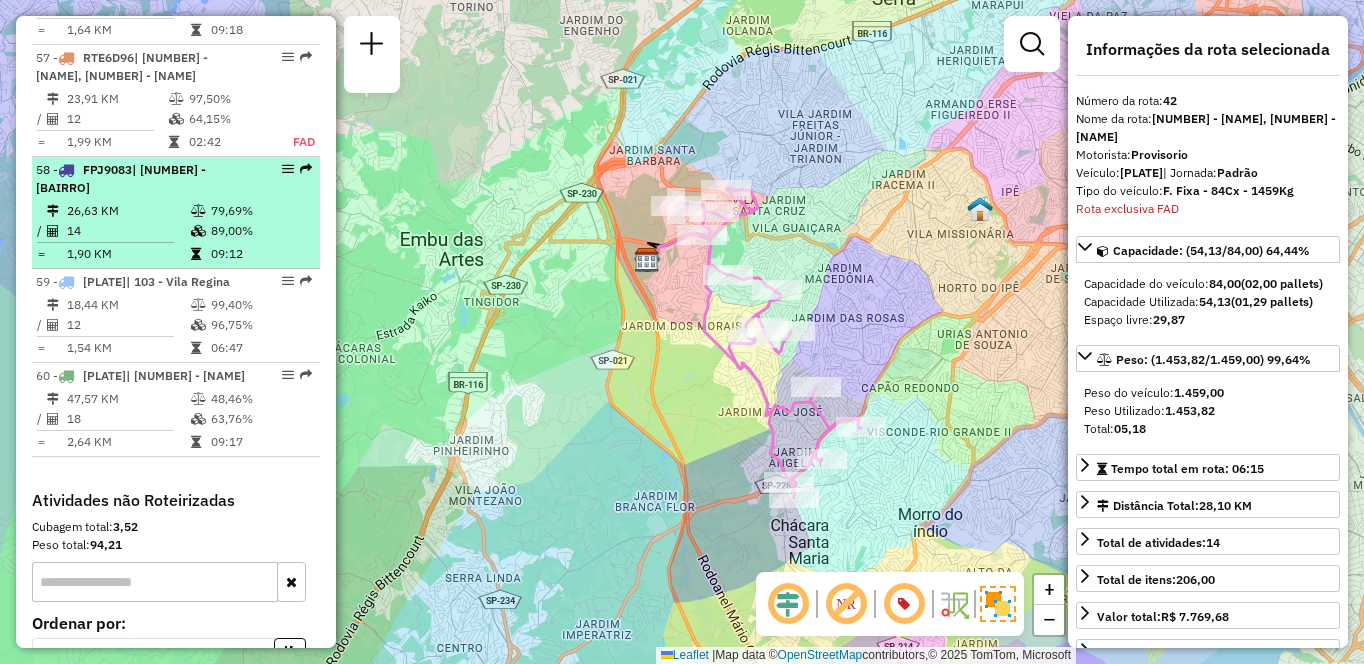 click on "58 - Fpj9083 | 912 - Taboão da Serra II" at bounding box center [142, 179] 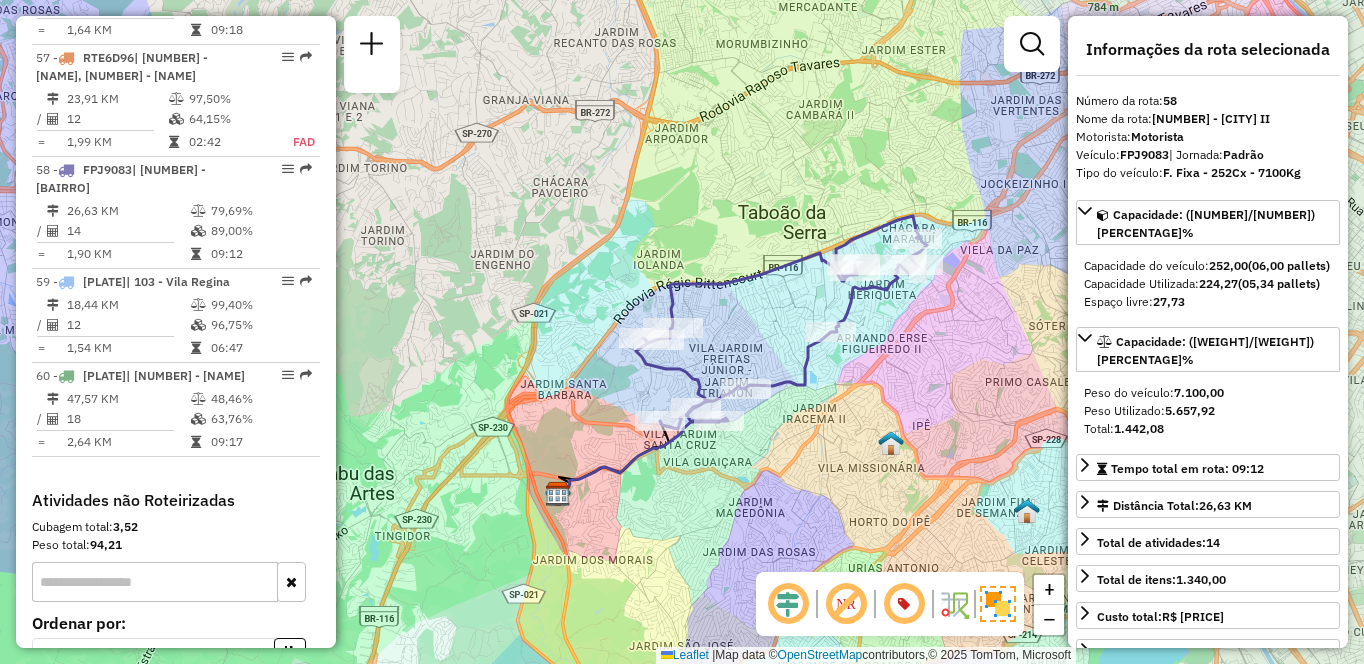 drag, startPoint x: 1002, startPoint y: 339, endPoint x: 752, endPoint y: 454, distance: 275.18176 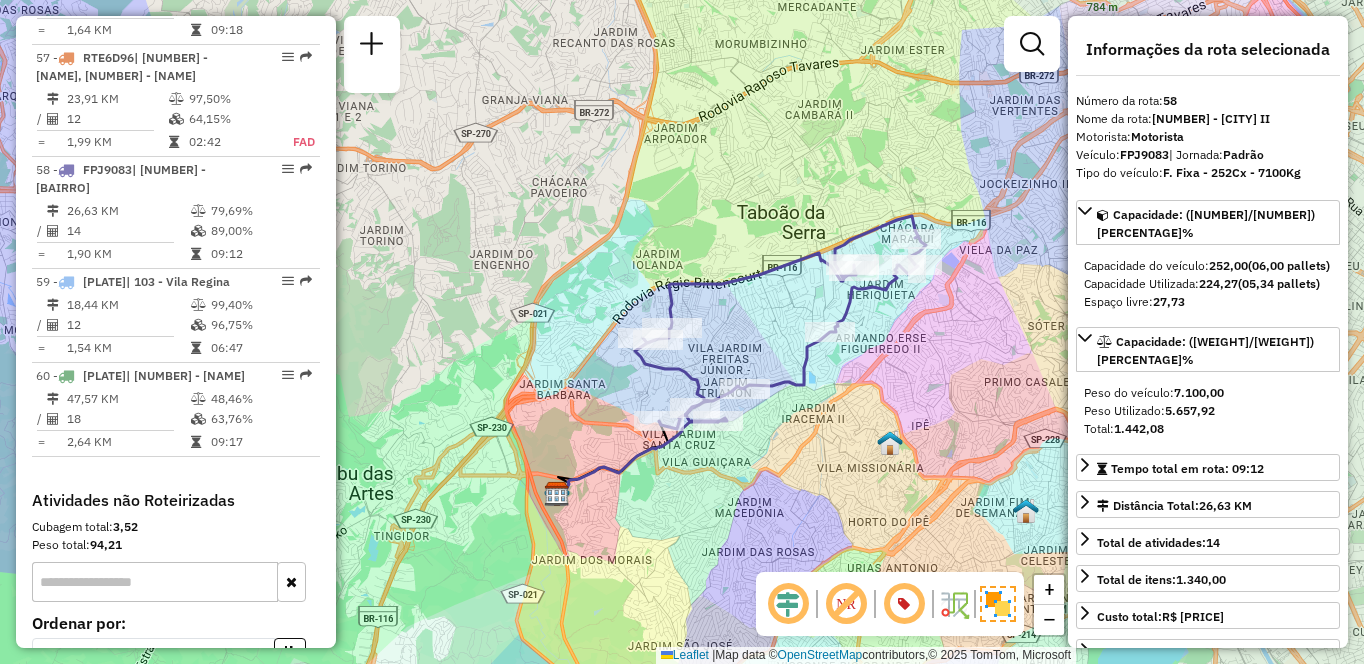 scroll, scrollTop: 6074, scrollLeft: 0, axis: vertical 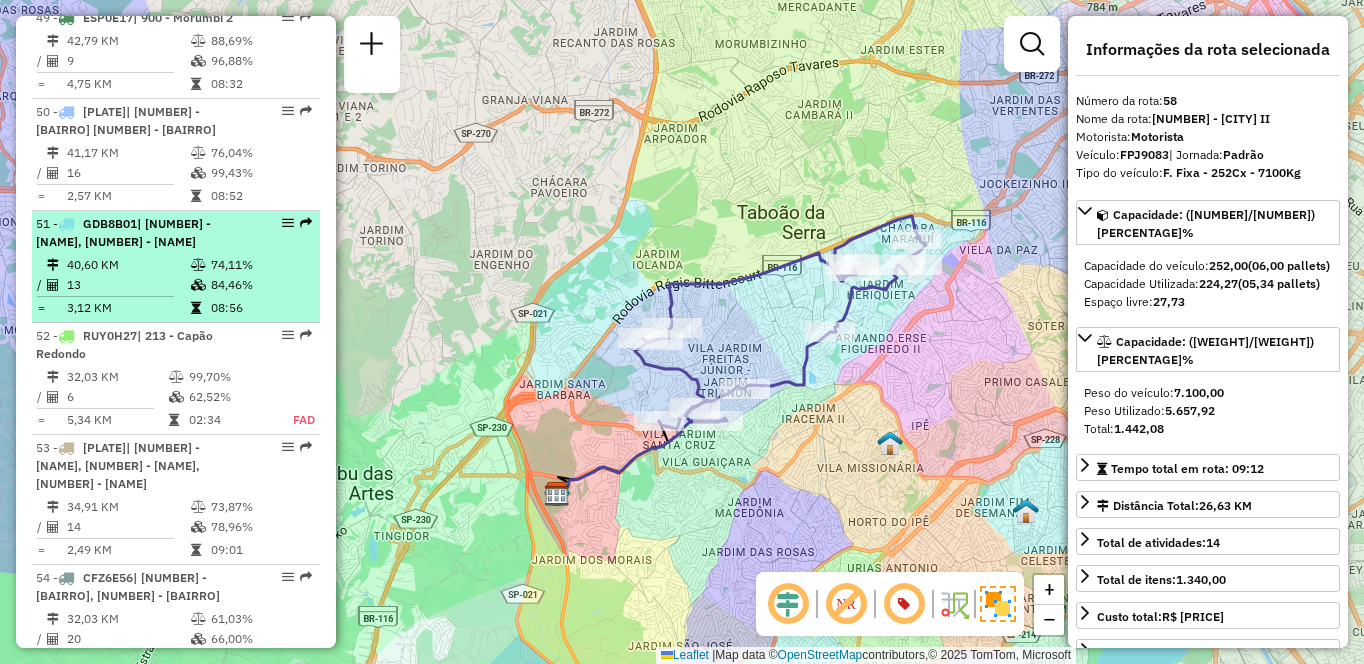 click on "40,60 KM" at bounding box center (128, 265) 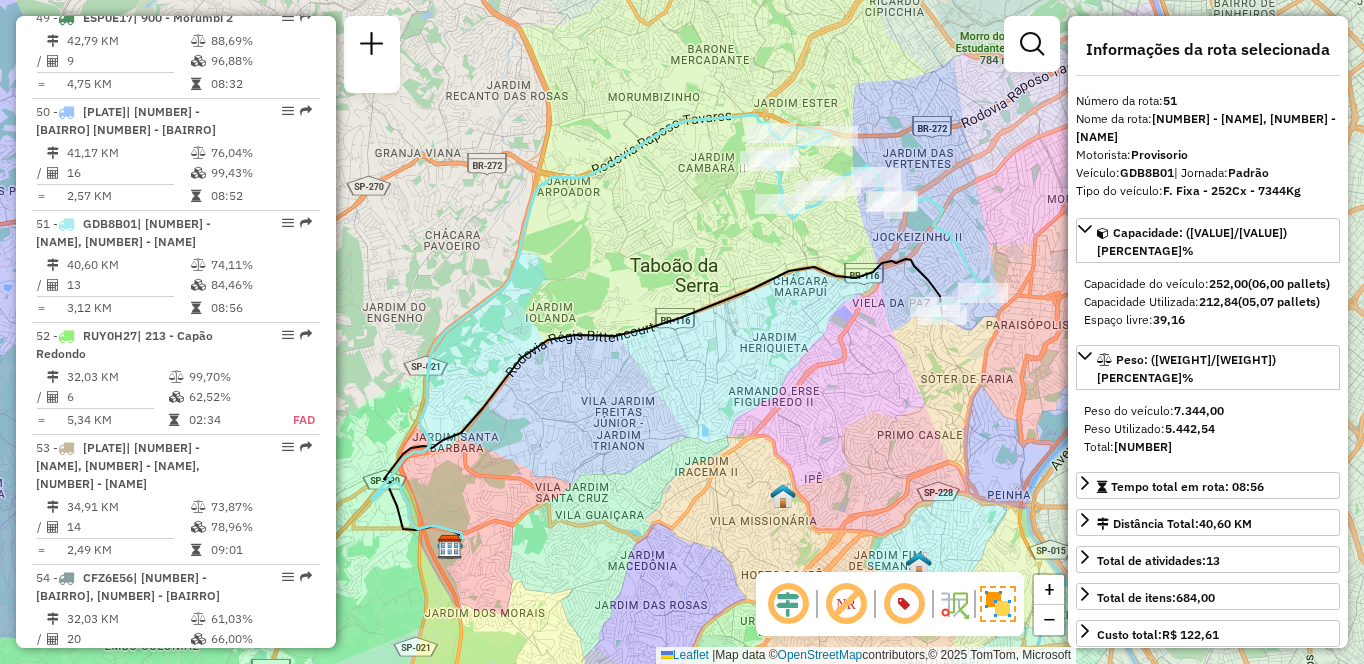 scroll, scrollTop: 7060, scrollLeft: 0, axis: vertical 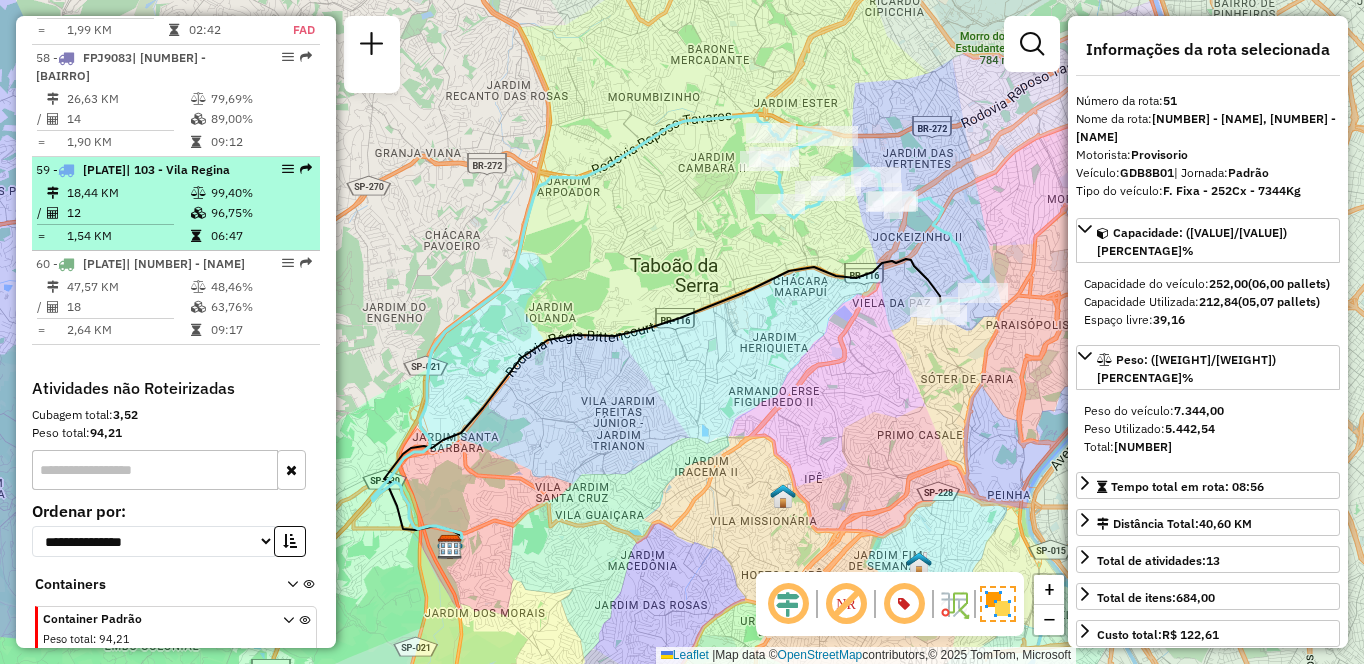click on "[PLATE] | [NUMBER] - [NAME]" at bounding box center (142, 170) 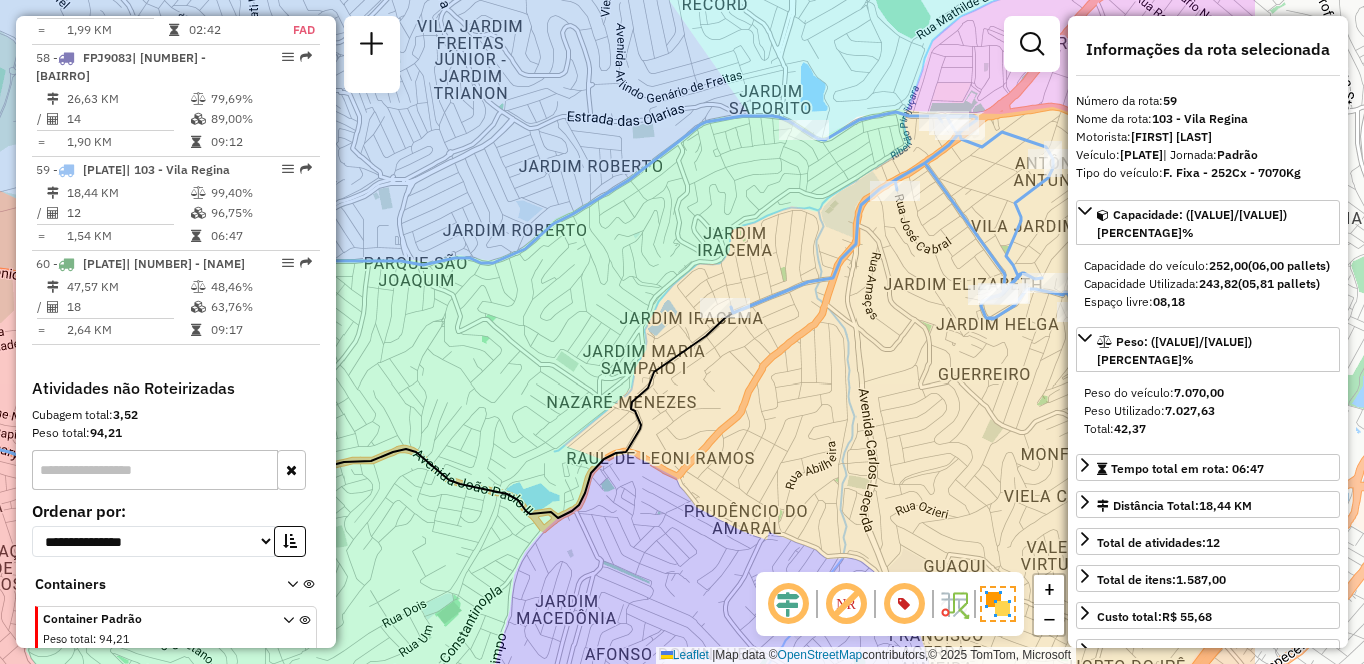 drag, startPoint x: 756, startPoint y: 413, endPoint x: 556, endPoint y: 416, distance: 200.02249 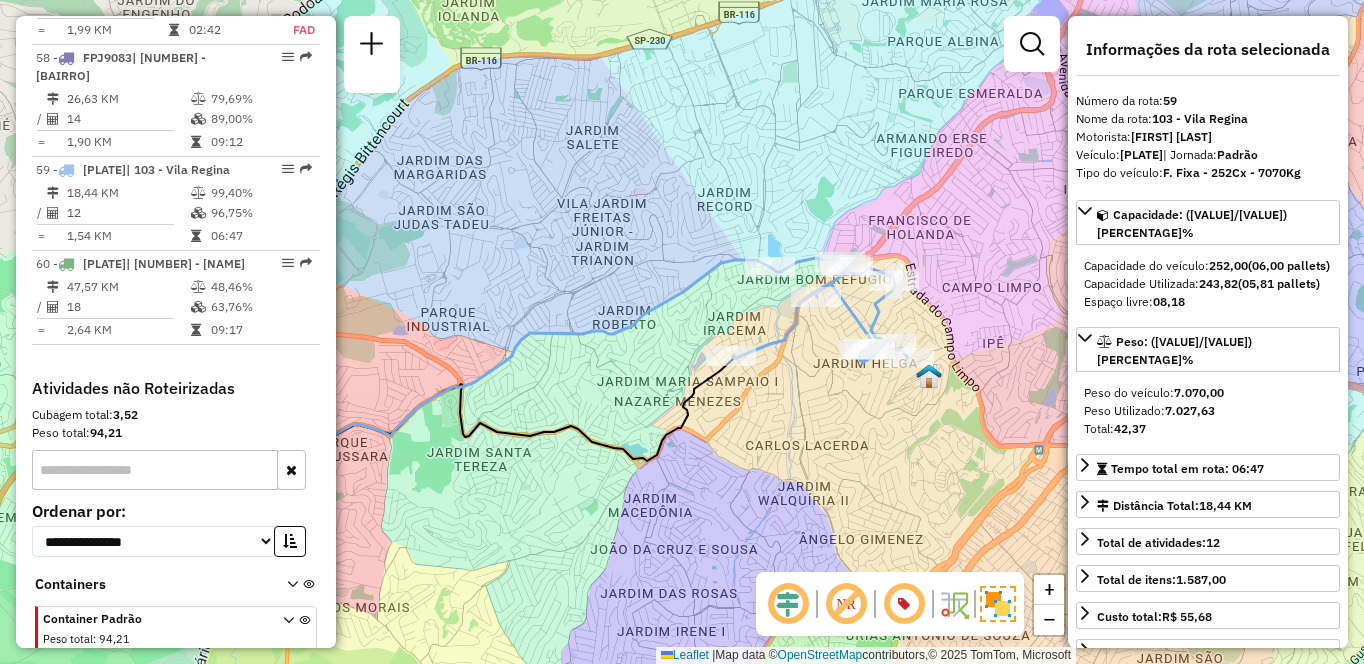 scroll, scrollTop: 1294, scrollLeft: 0, axis: vertical 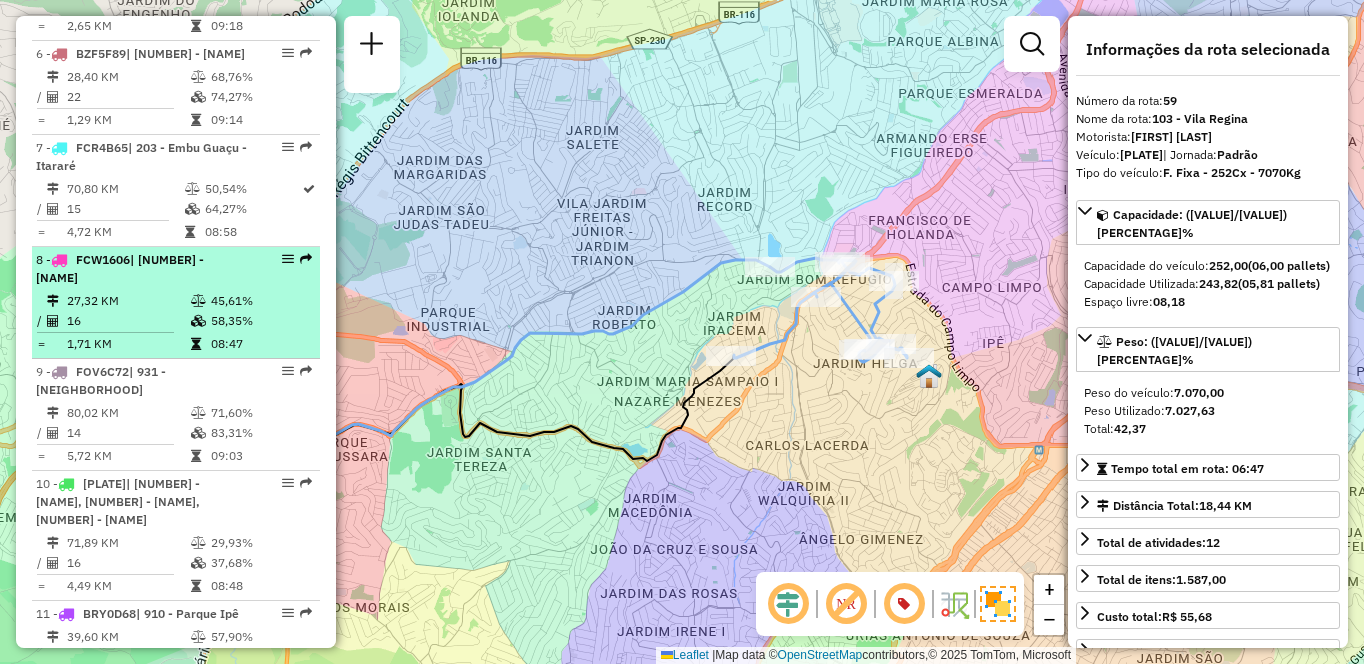 click on "16" at bounding box center (128, 321) 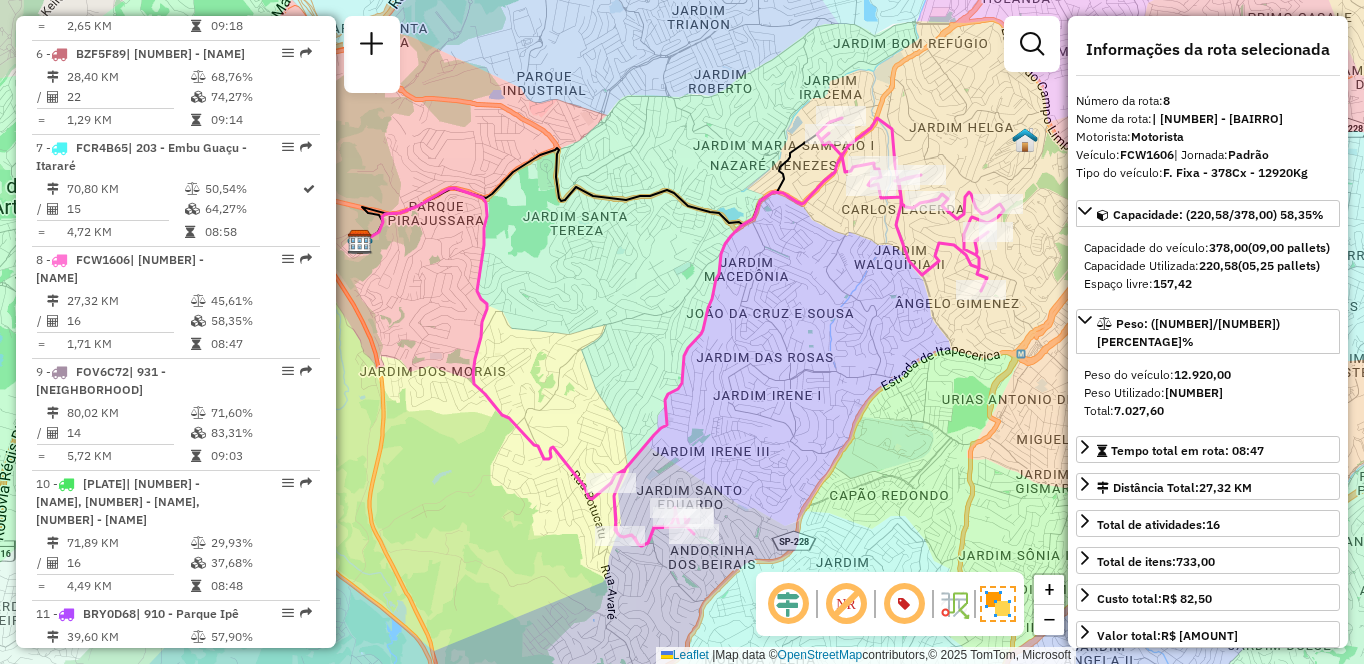 scroll, scrollTop: 7060, scrollLeft: 0, axis: vertical 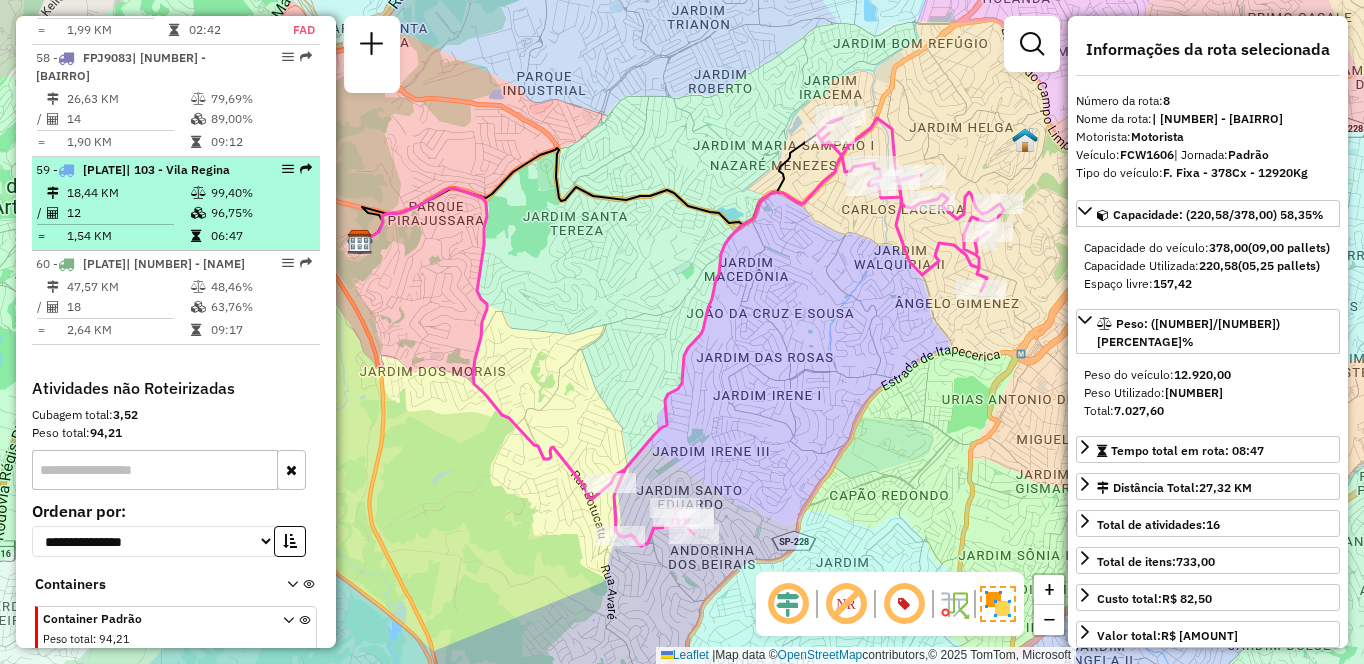 click on "96,75%" at bounding box center (260, 213) 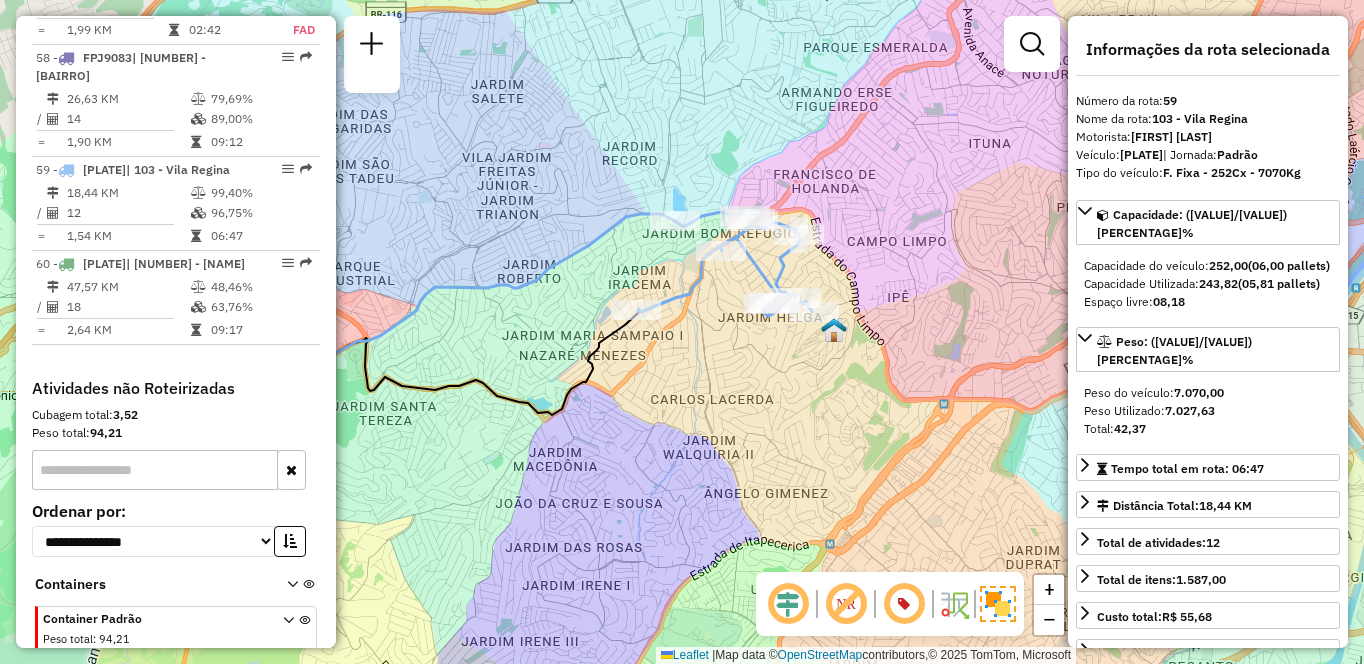 scroll, scrollTop: 5644, scrollLeft: 0, axis: vertical 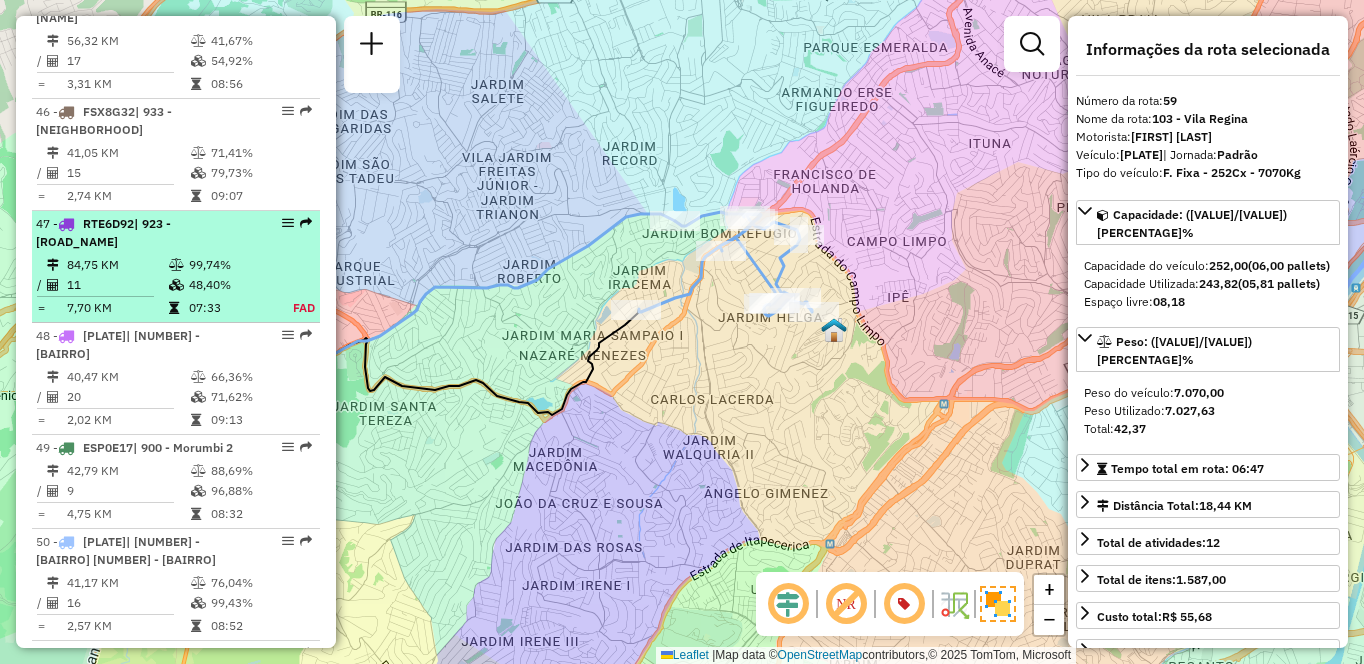 click on "[NUMBER]   [PLATE]   | [NUMBER] - [STREET]" at bounding box center [142, 233] 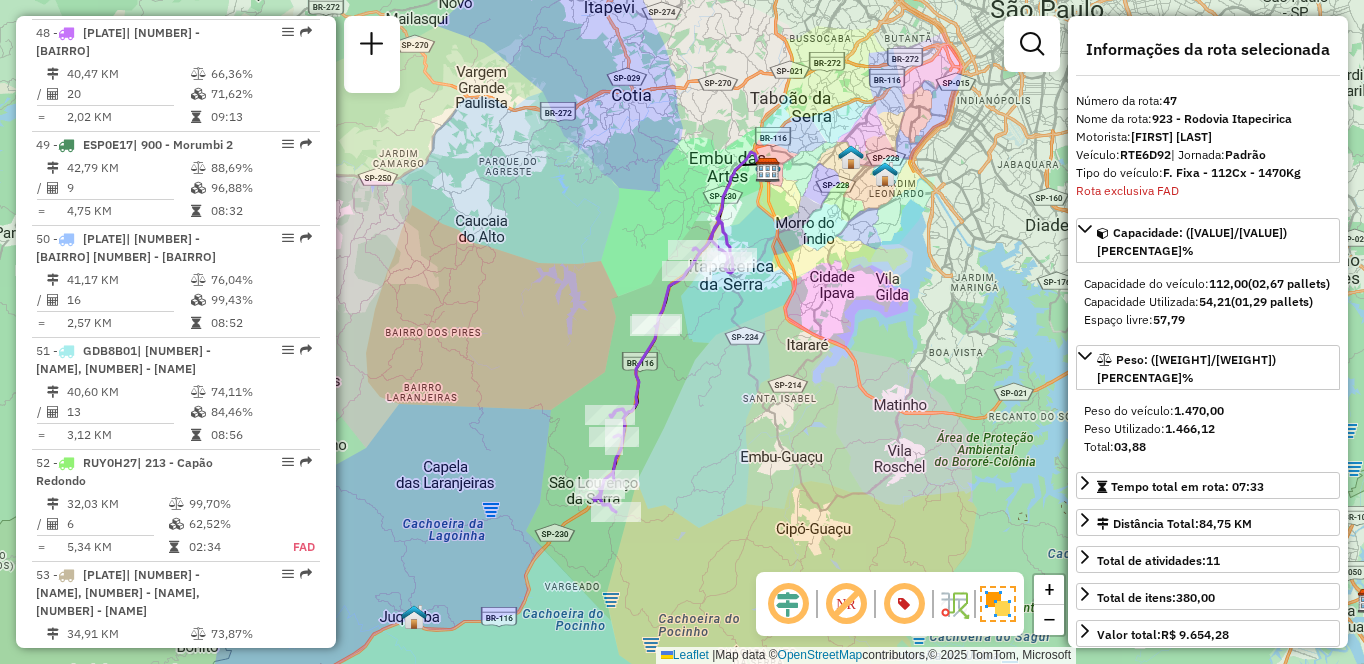 scroll, scrollTop: 1648, scrollLeft: 0, axis: vertical 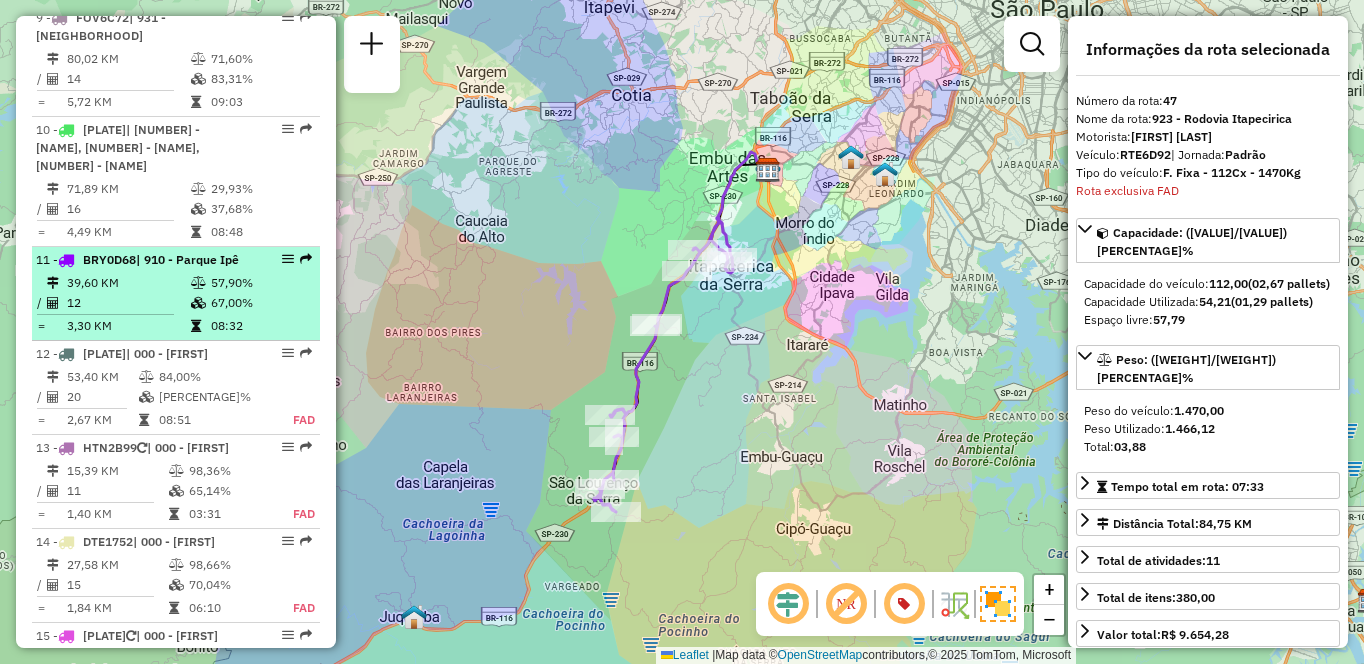click on "39,60 KM" at bounding box center (128, 283) 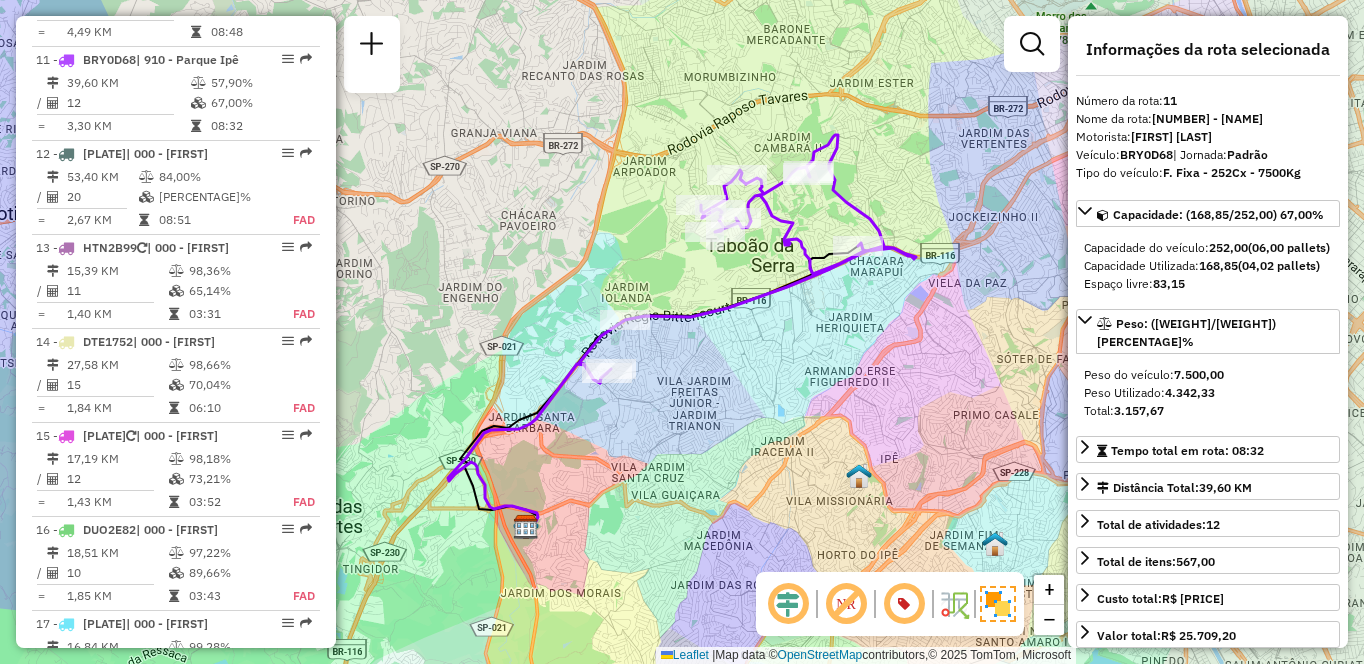 scroll, scrollTop: 6204, scrollLeft: 0, axis: vertical 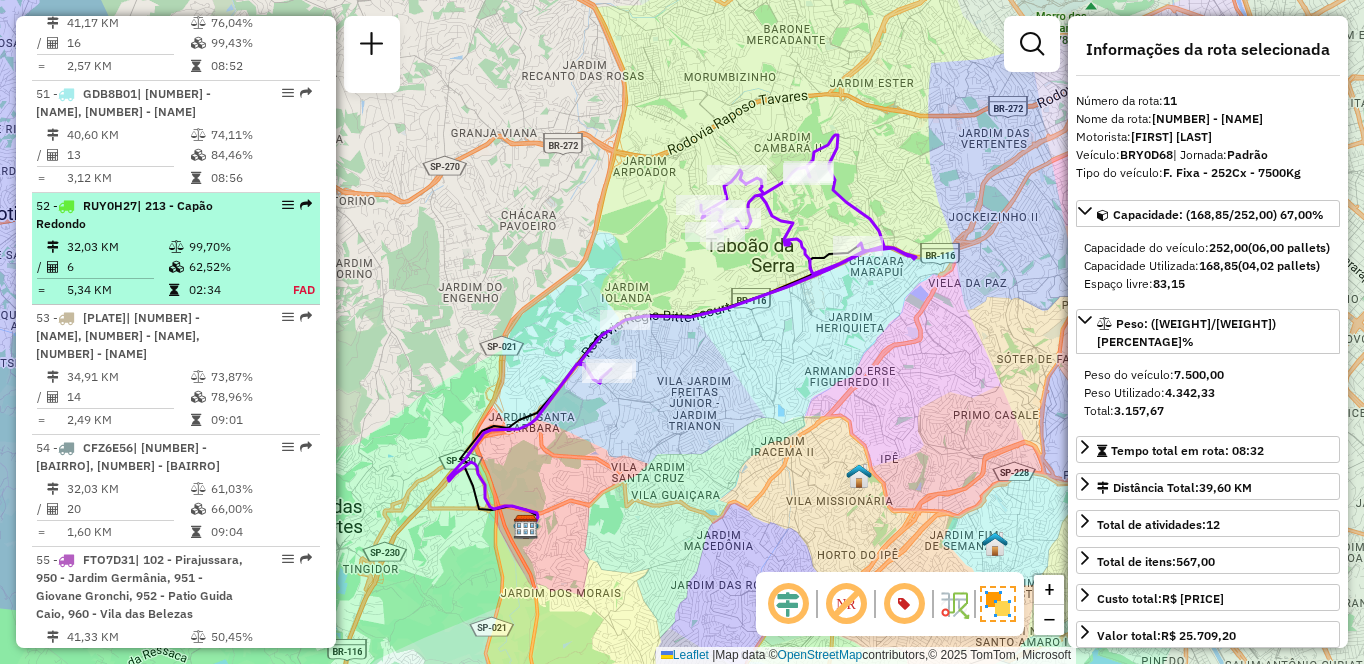 click on "32,03 KM" at bounding box center (117, 247) 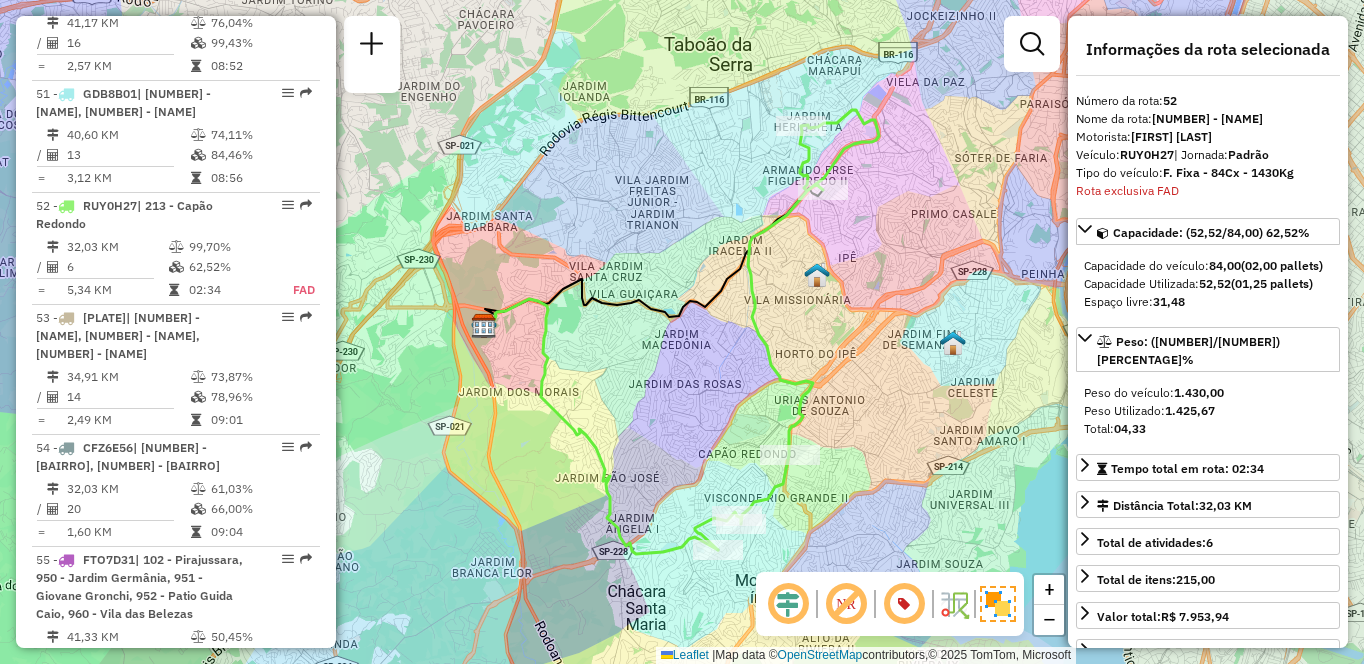 scroll, scrollTop: 6507, scrollLeft: 0, axis: vertical 